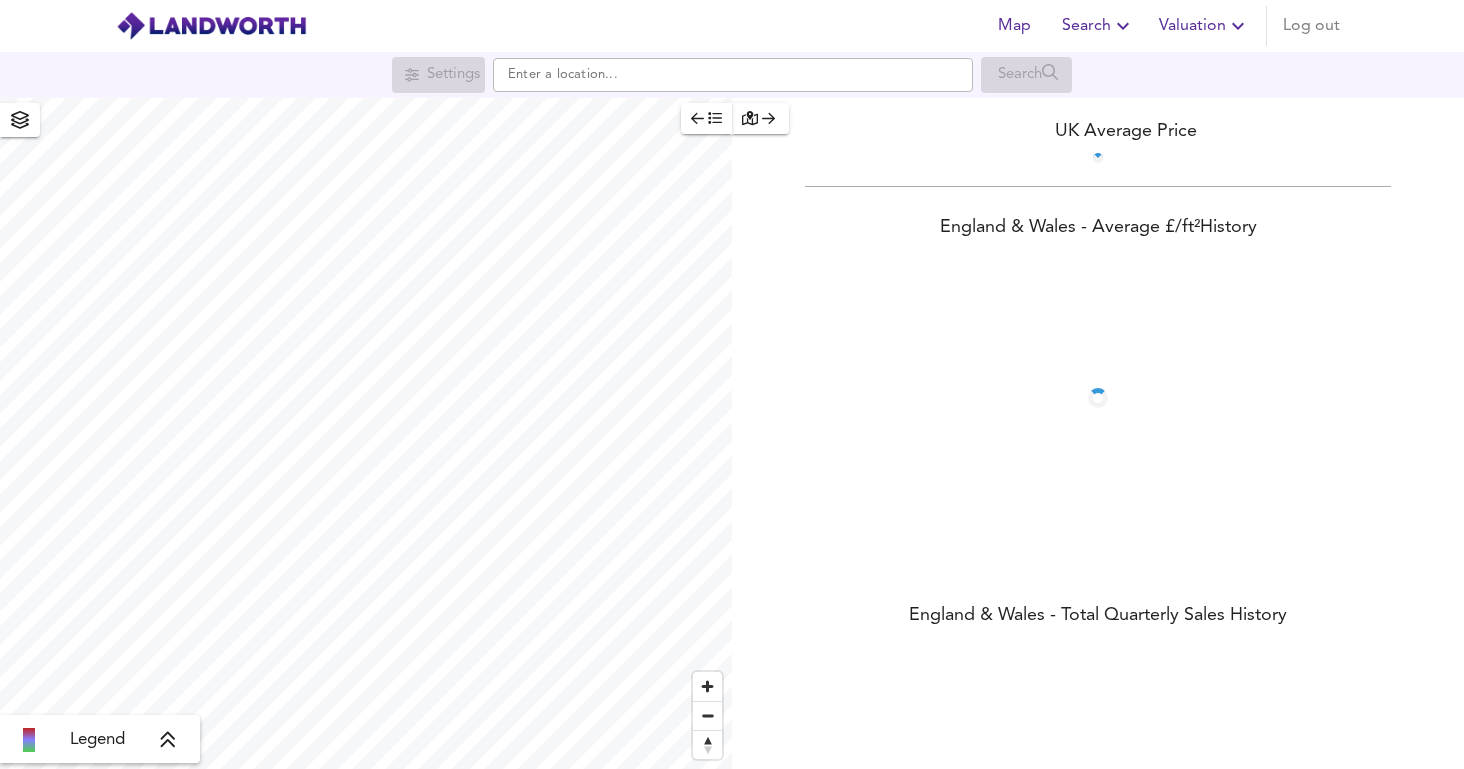 scroll, scrollTop: 0, scrollLeft: 0, axis: both 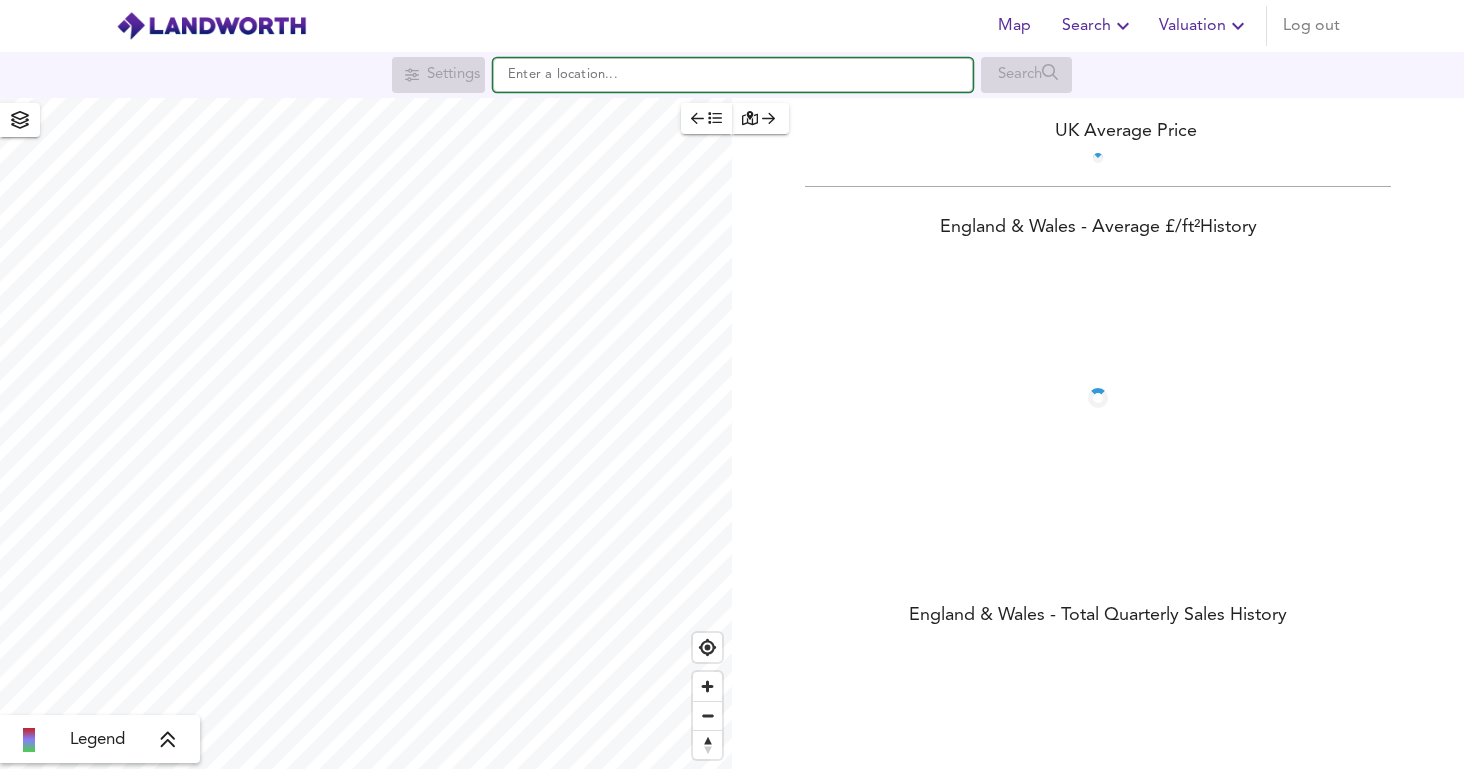 click at bounding box center (733, 75) 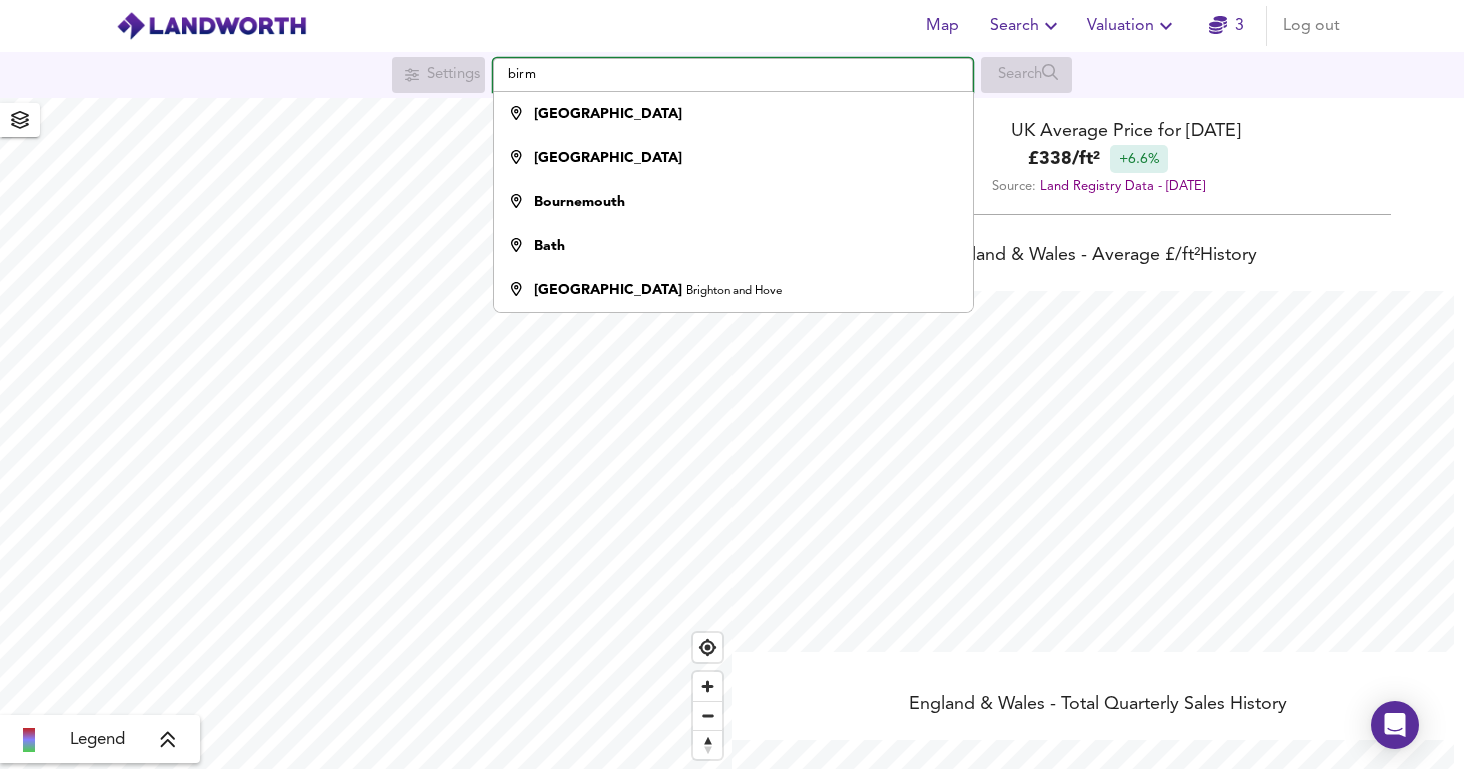 scroll, scrollTop: 999231, scrollLeft: 998536, axis: both 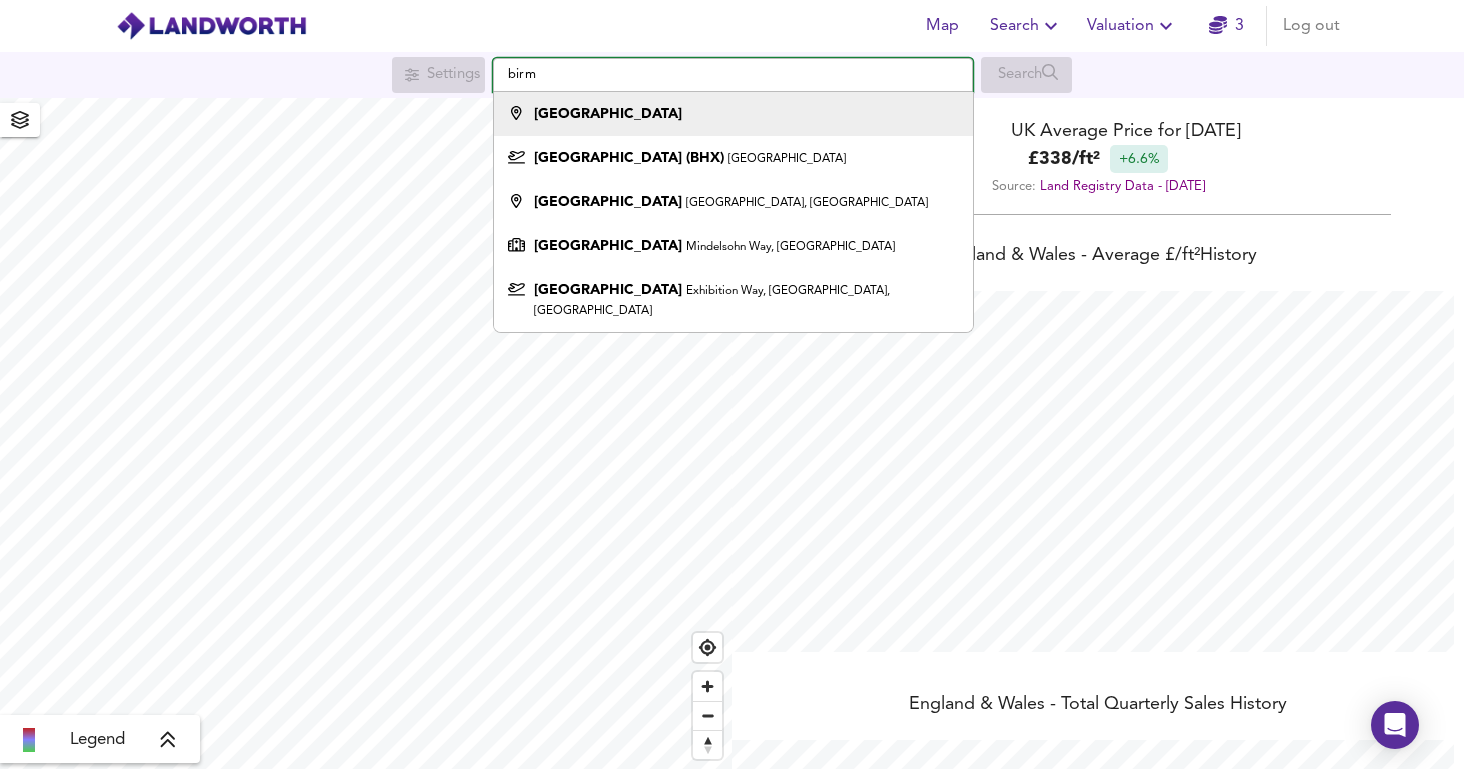 type on "birm" 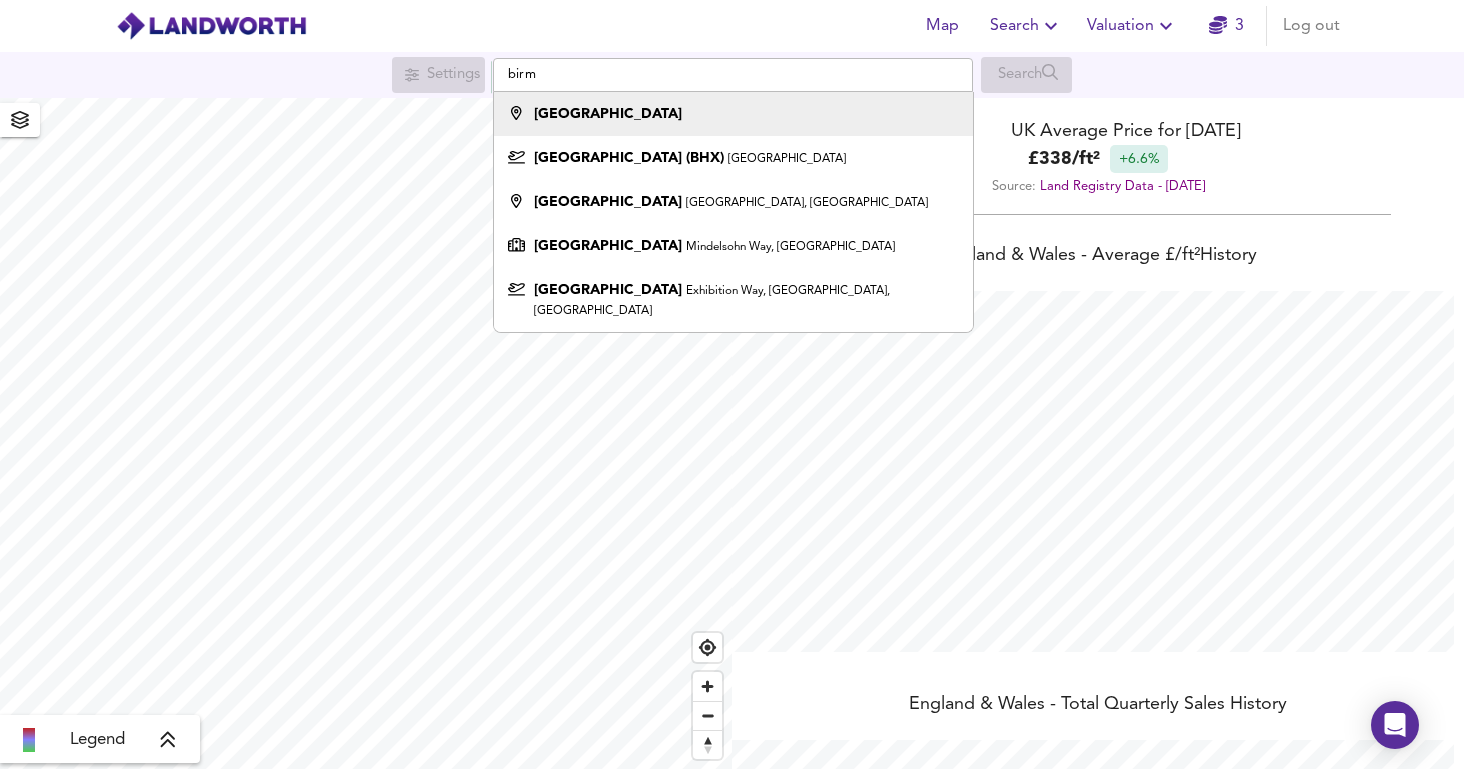 click on "[GEOGRAPHIC_DATA]" at bounding box center [728, 114] 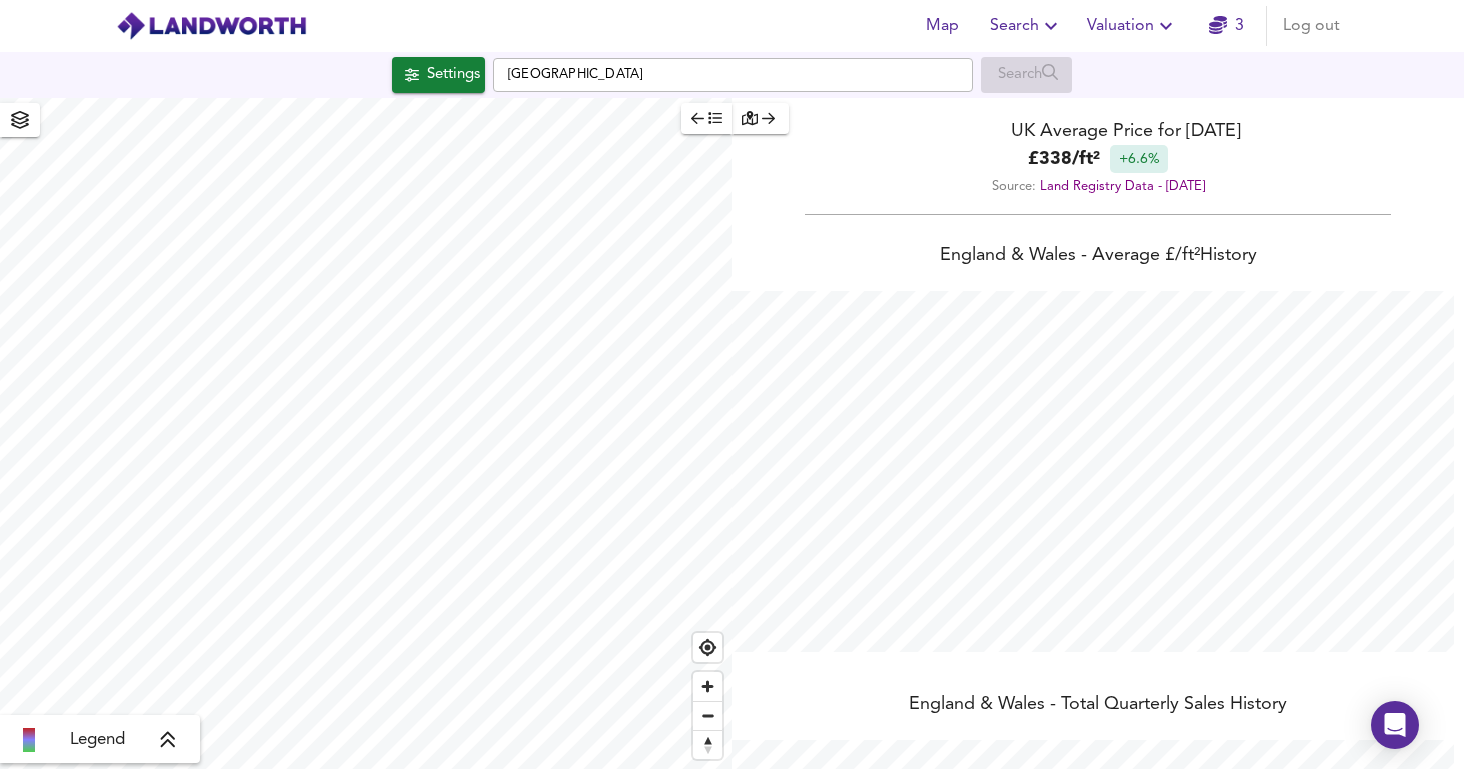 checkbox on "false" 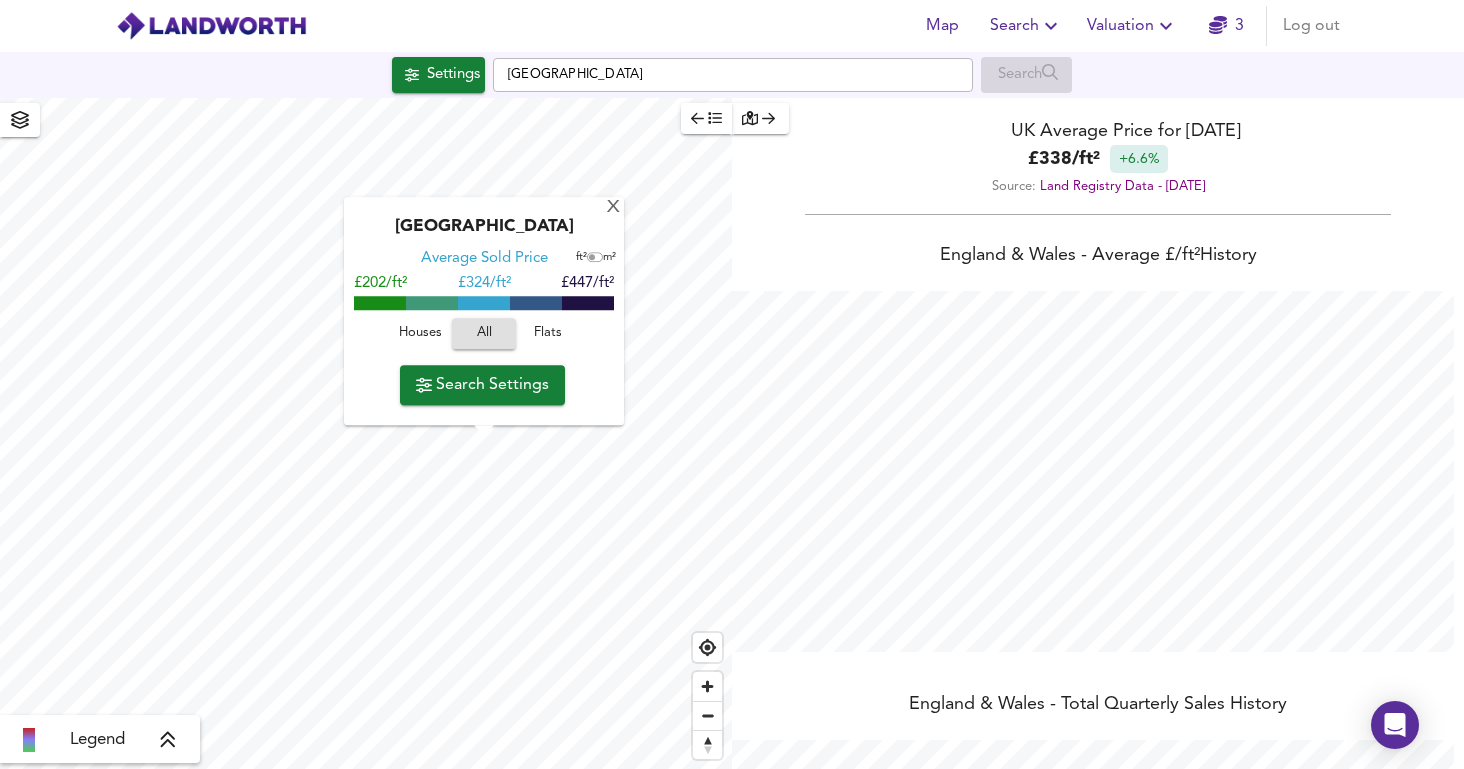 type on "4159" 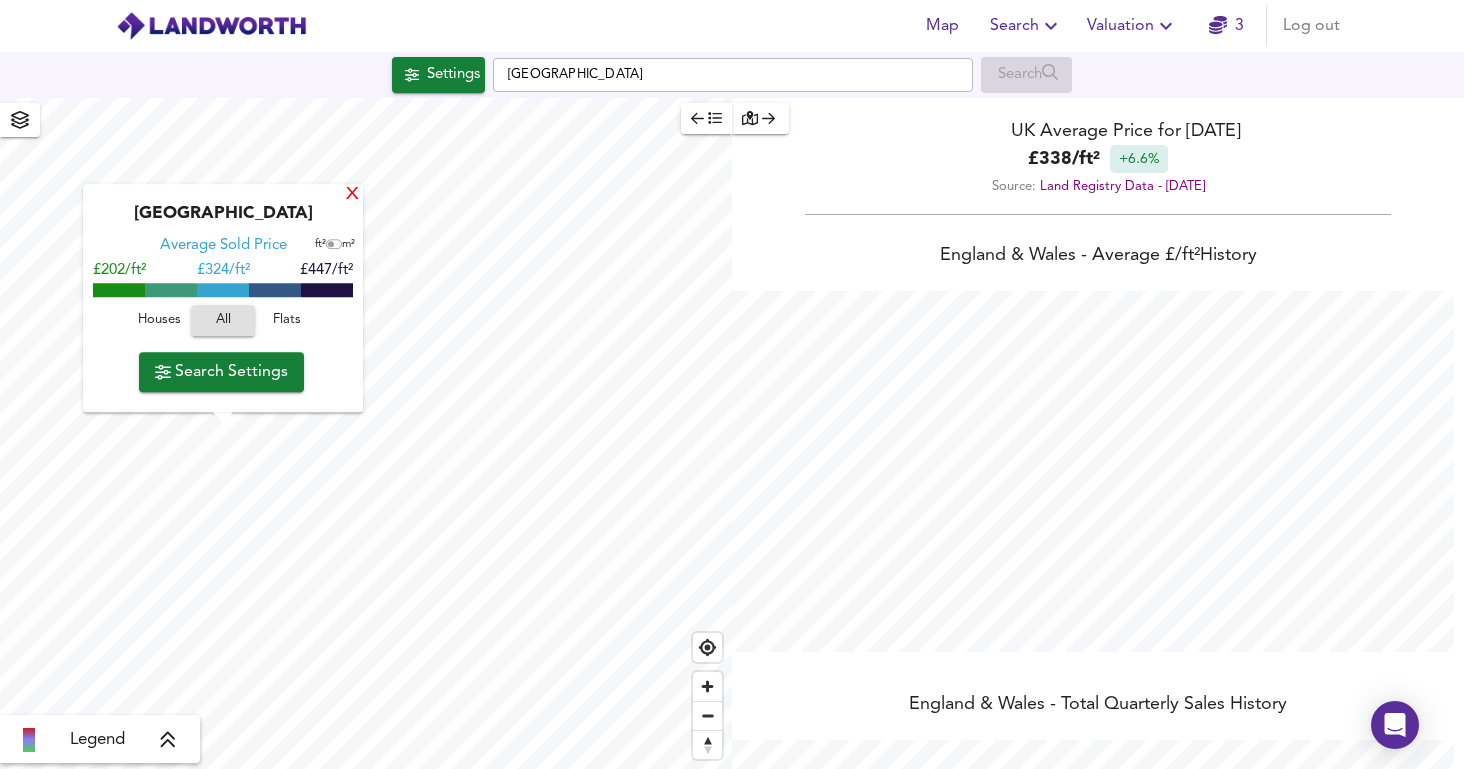 click on "X" at bounding box center (352, 195) 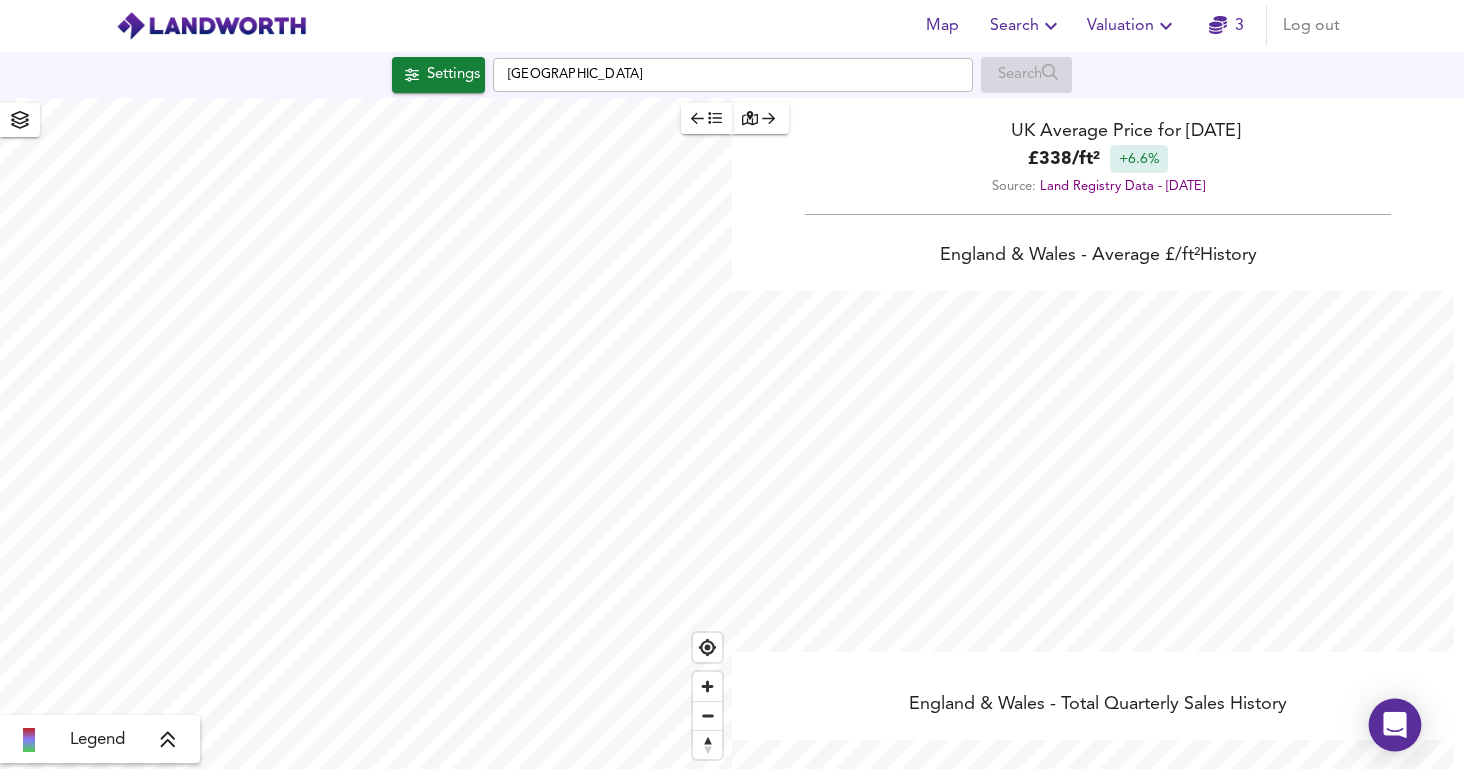 click on "Map Search Valuation    3 Log out        Settings     [GEOGRAPHIC_DATA]        Search            Legend       UK Average Price   for [DATE] £ 338 / ft²      +6.6% Source:   Land Registry Data - [DATE] [GEOGRAPHIC_DATA] & [GEOGRAPHIC_DATA] - Average £/ ft²  History [GEOGRAPHIC_DATA] & [GEOGRAPHIC_DATA] - Total Quarterly Sales History X Map Settings Basemap          Default hybrid Heatmap          Average Price landworth 2D   View Dynamic Heatmap   On Show Postcodes Show Boroughs 2D 3D Find Me X Property Search Radius   2.58 mile 4159 Sales Rentals Planning    Live Market Listings   Rightmove Off   On     Sold Property Prices   HM Land Registry Off   On     Room Rentals & Flatshares   SpareRoom   BETA Off   On     Planning Applications Local Authorities Off   On  Run Search   Please enable at least one data source to run a search" at bounding box center (732, 384) 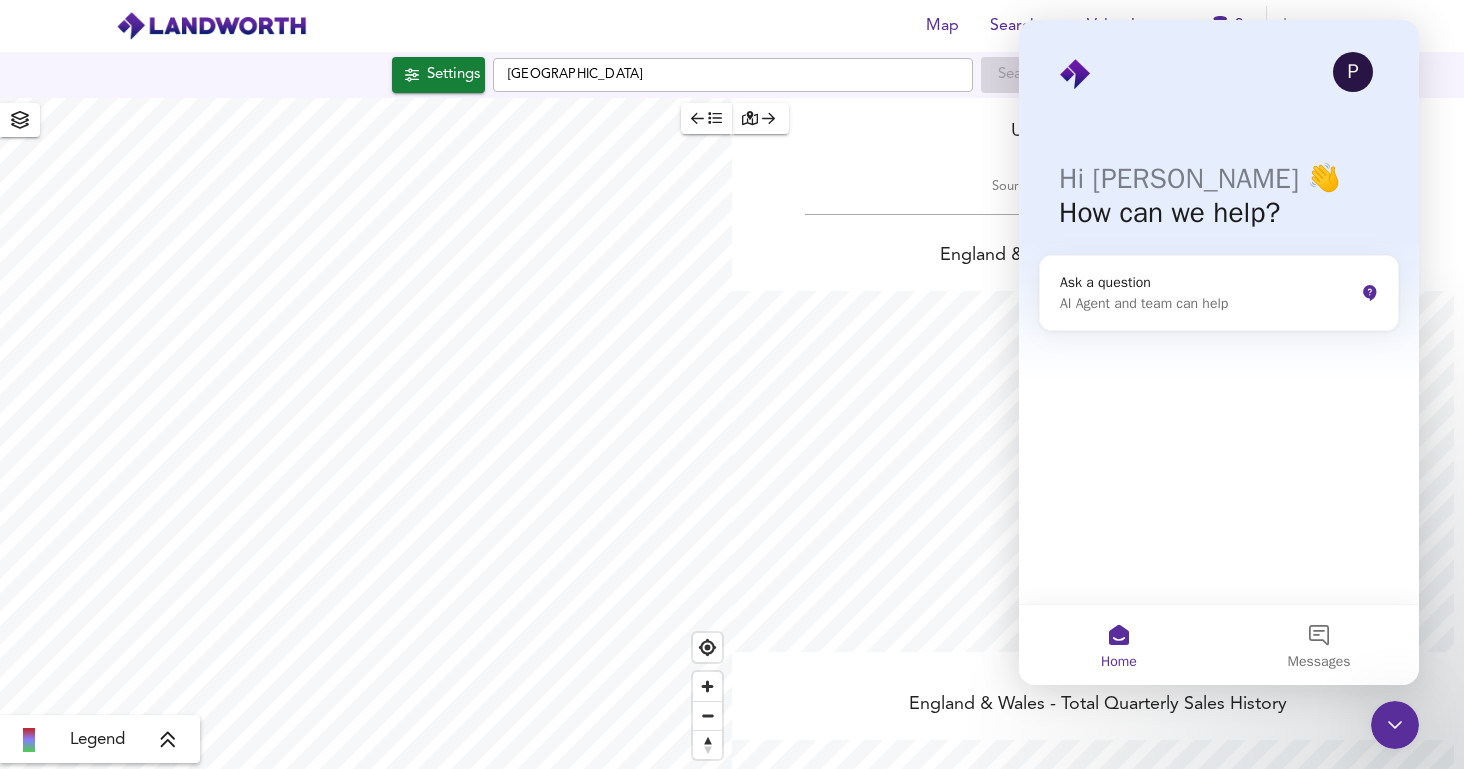scroll, scrollTop: 0, scrollLeft: 0, axis: both 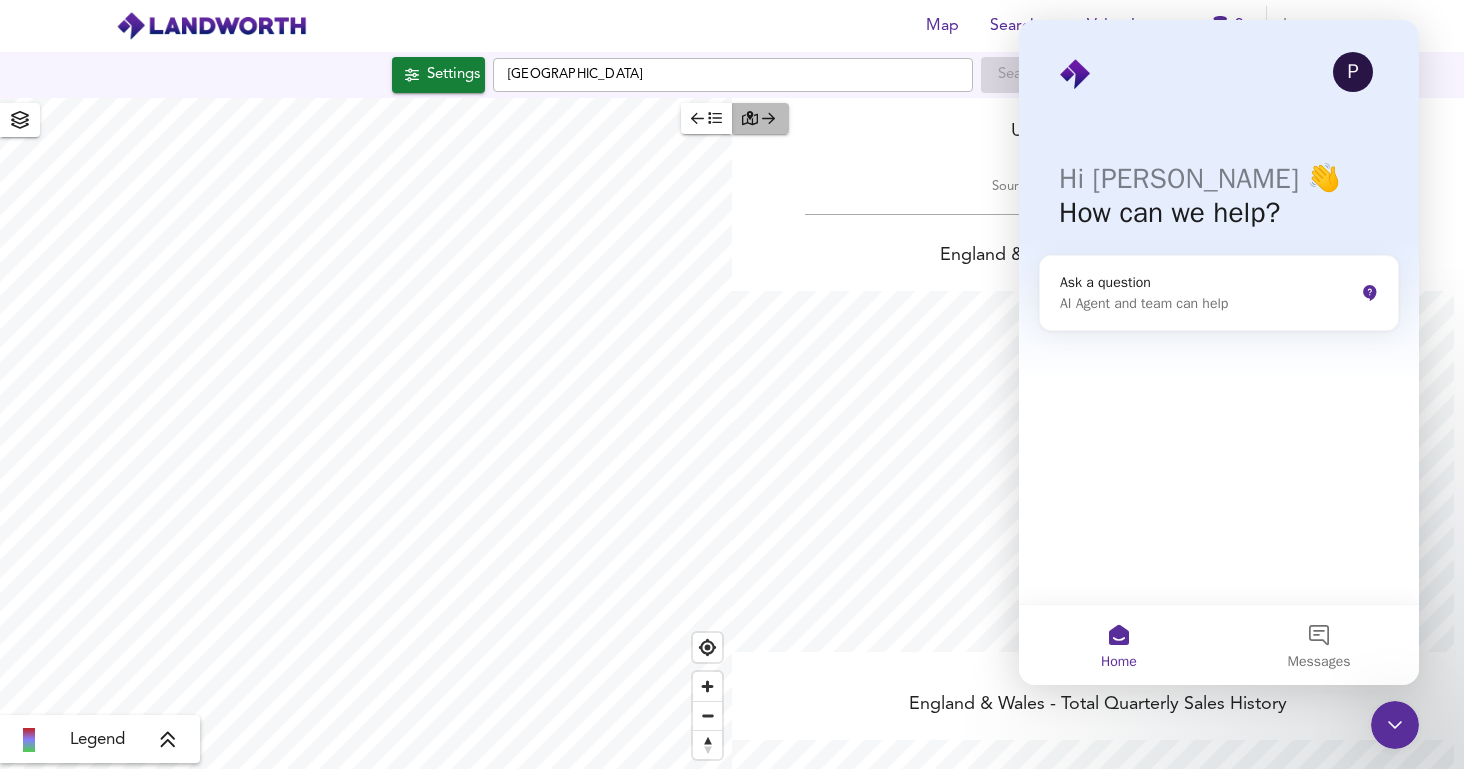 click at bounding box center [760, 118] 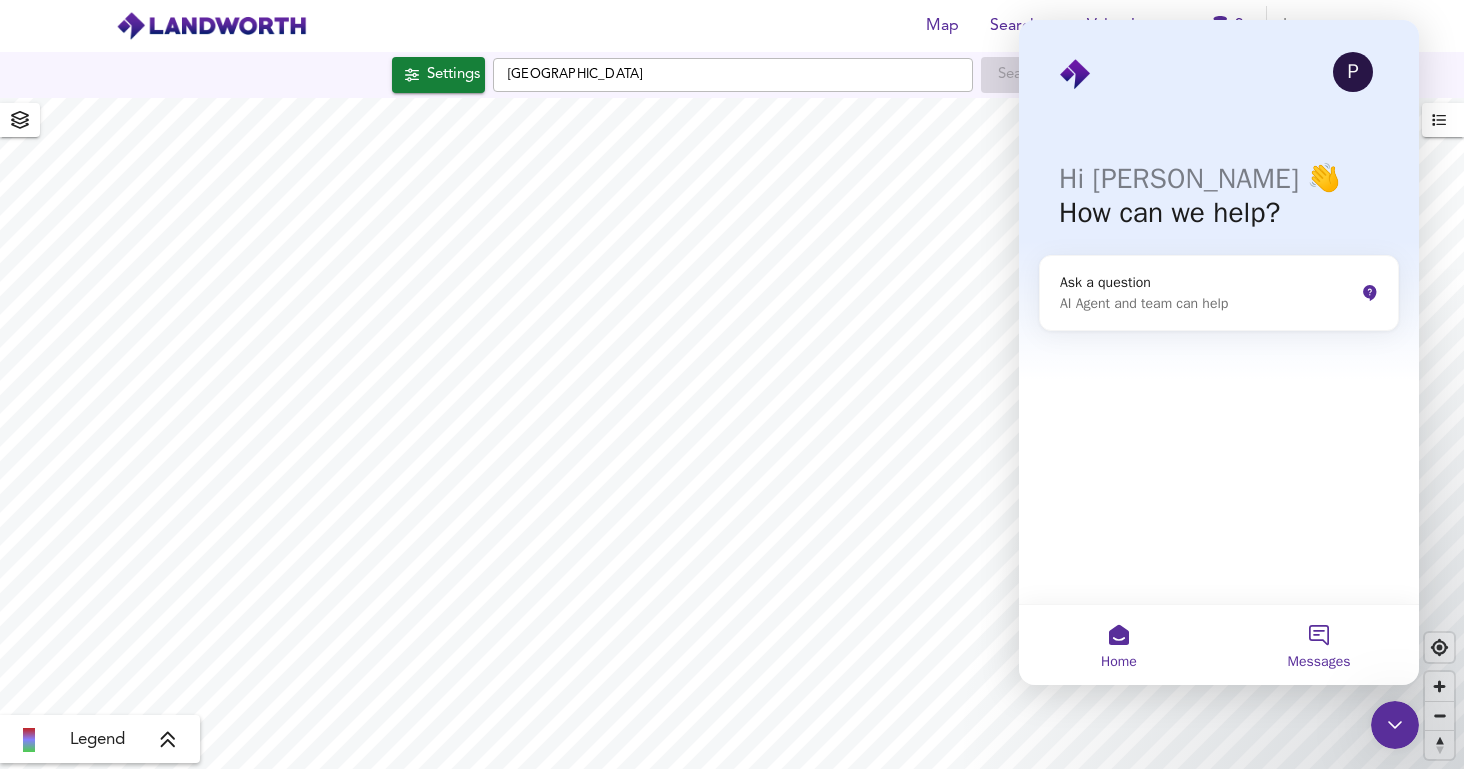 click on "Messages" at bounding box center (1319, 645) 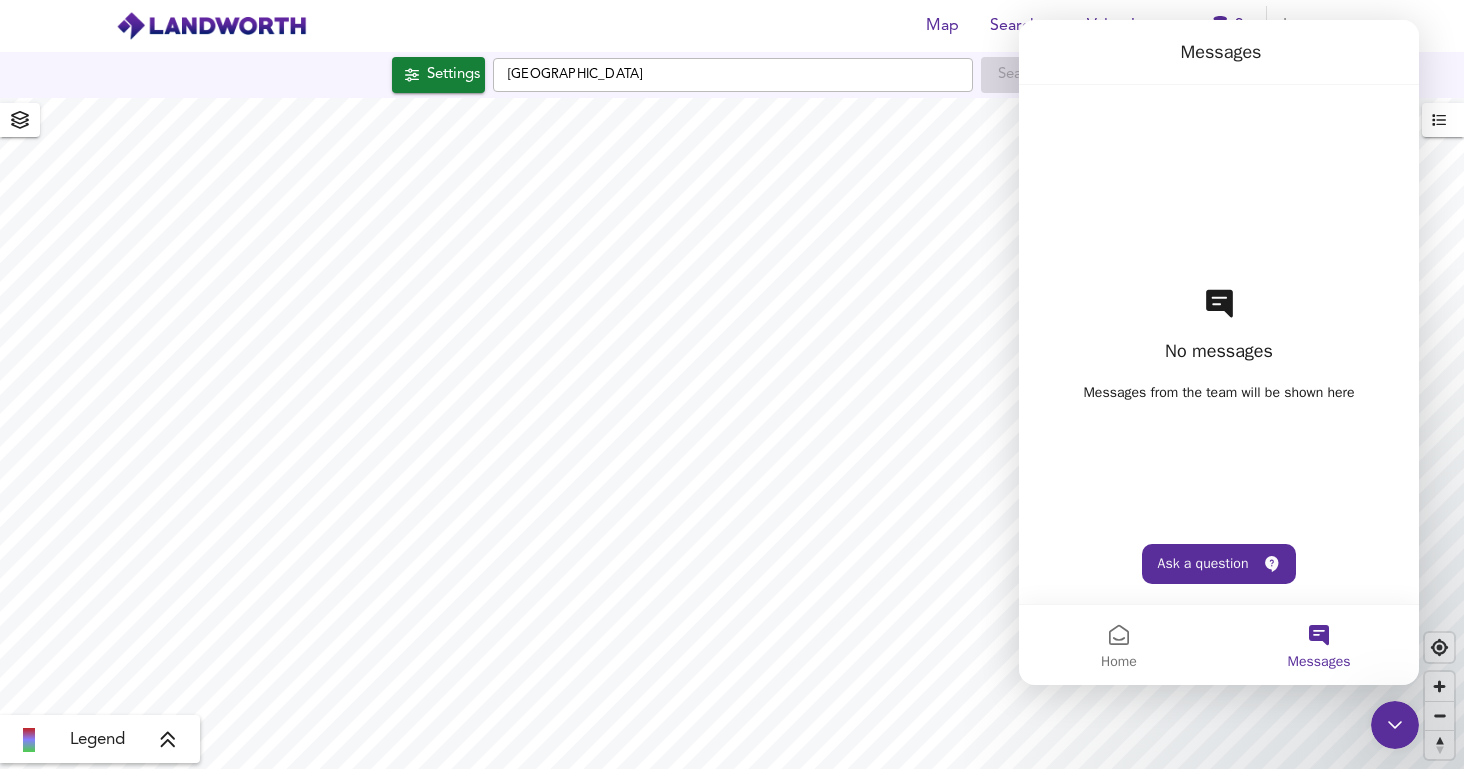 click 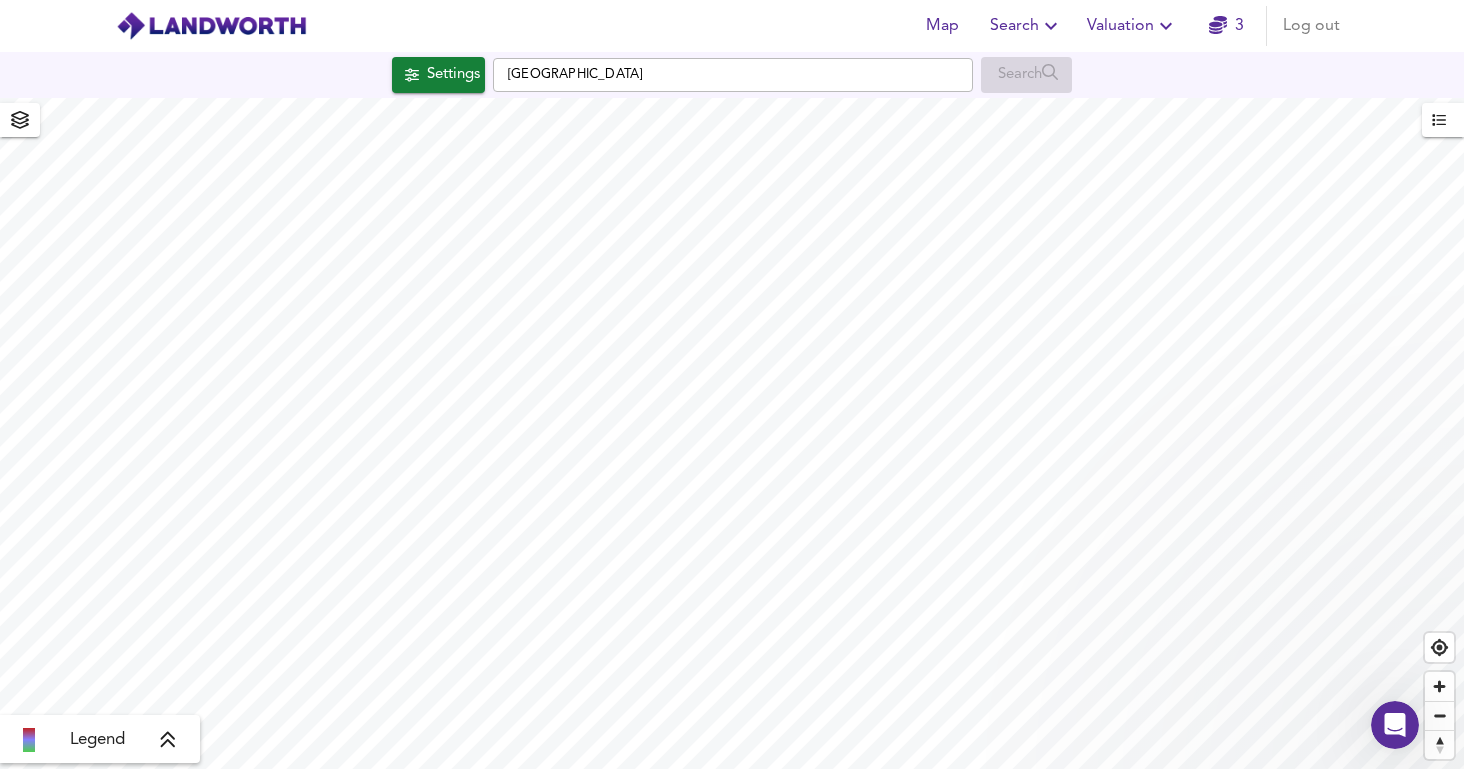 scroll, scrollTop: 0, scrollLeft: 0, axis: both 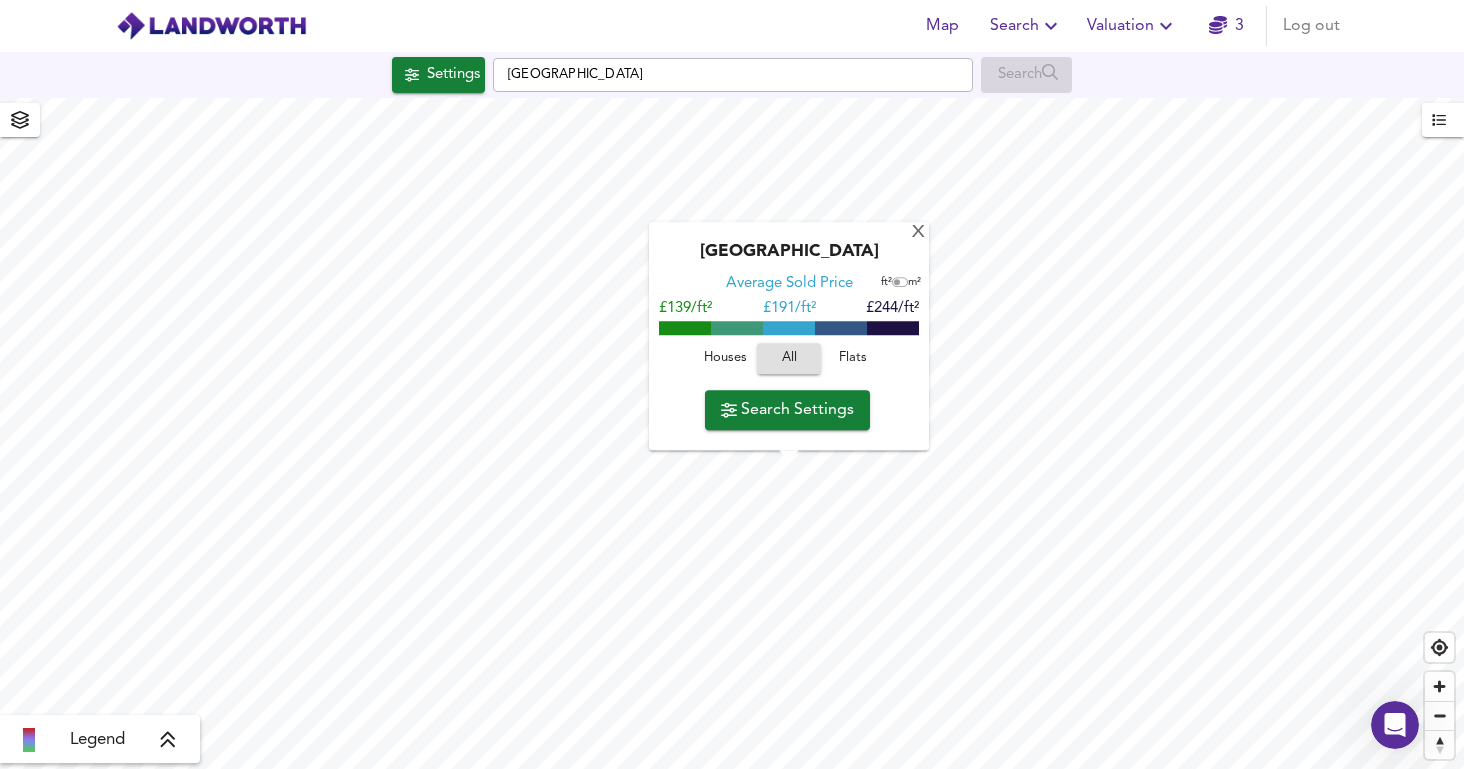 click on "Search Settings" at bounding box center (787, 410) 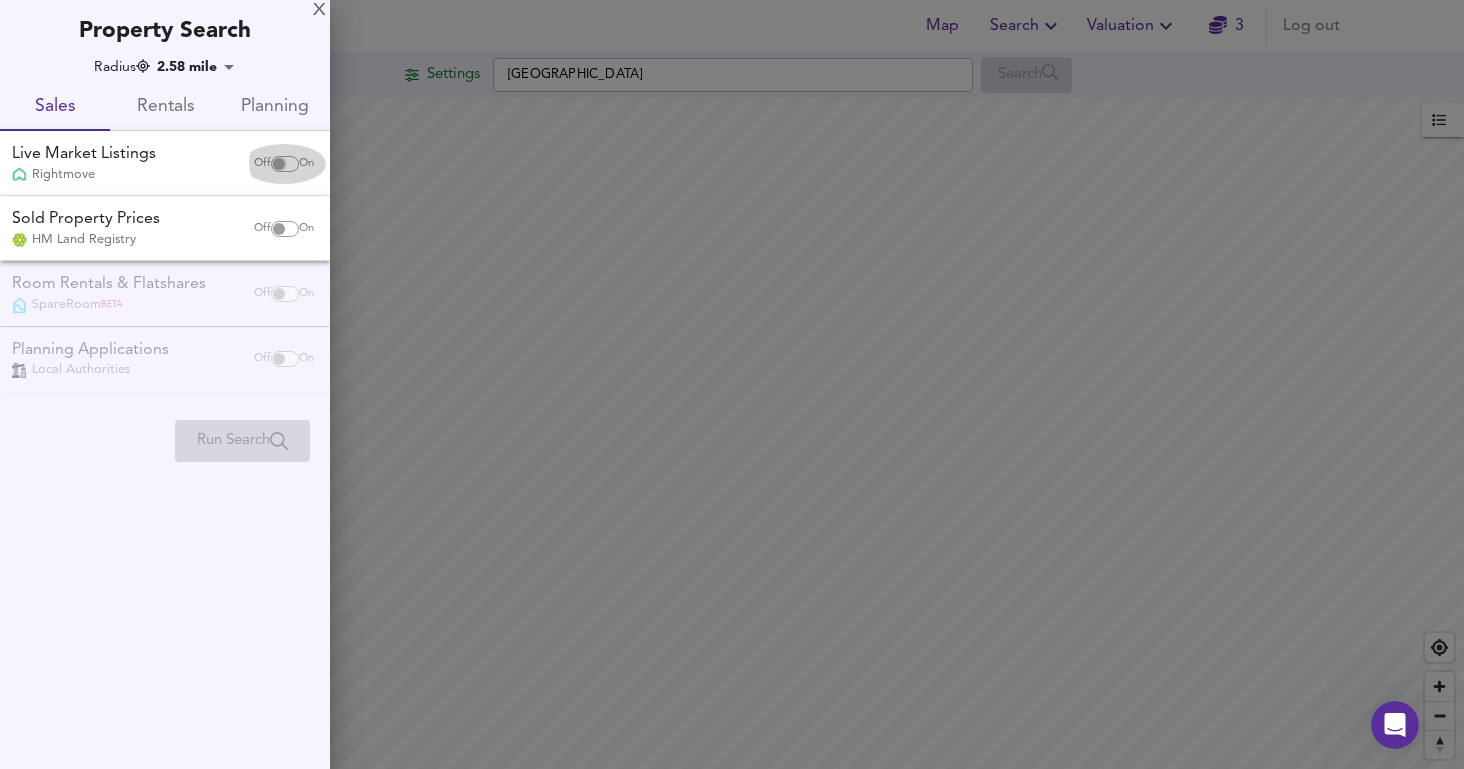 click at bounding box center (279, 164) 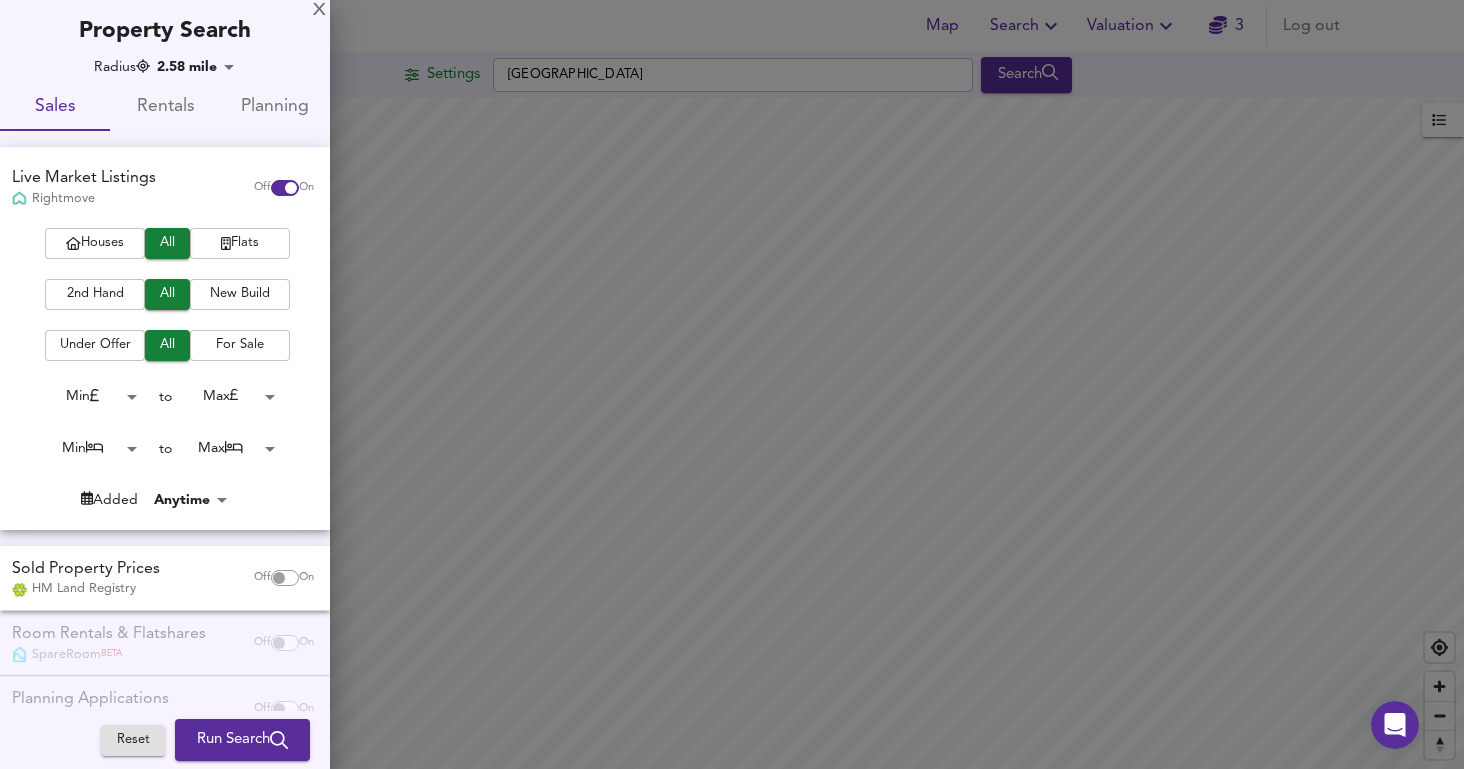 click on "Flats" at bounding box center [240, 243] 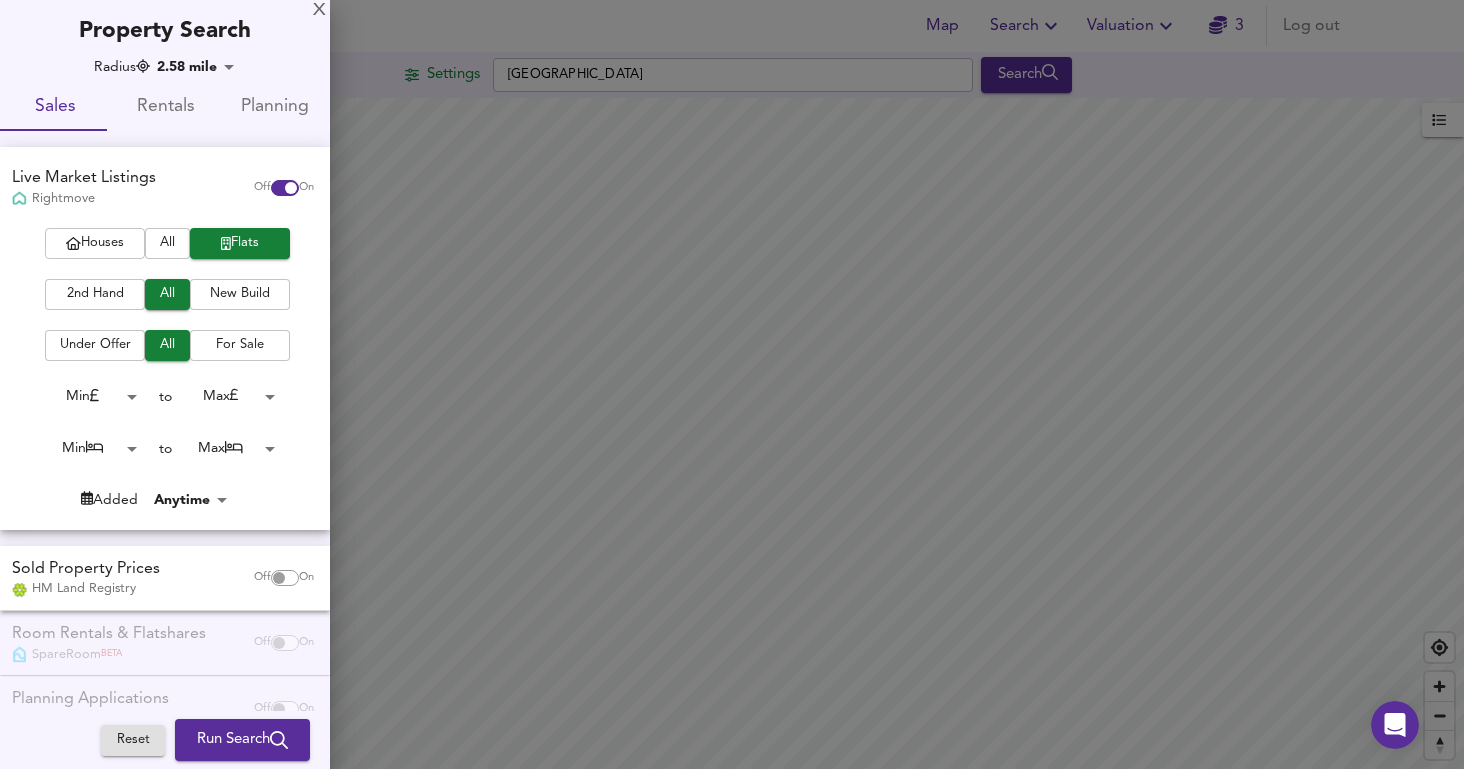 click on "Houses" at bounding box center (95, 243) 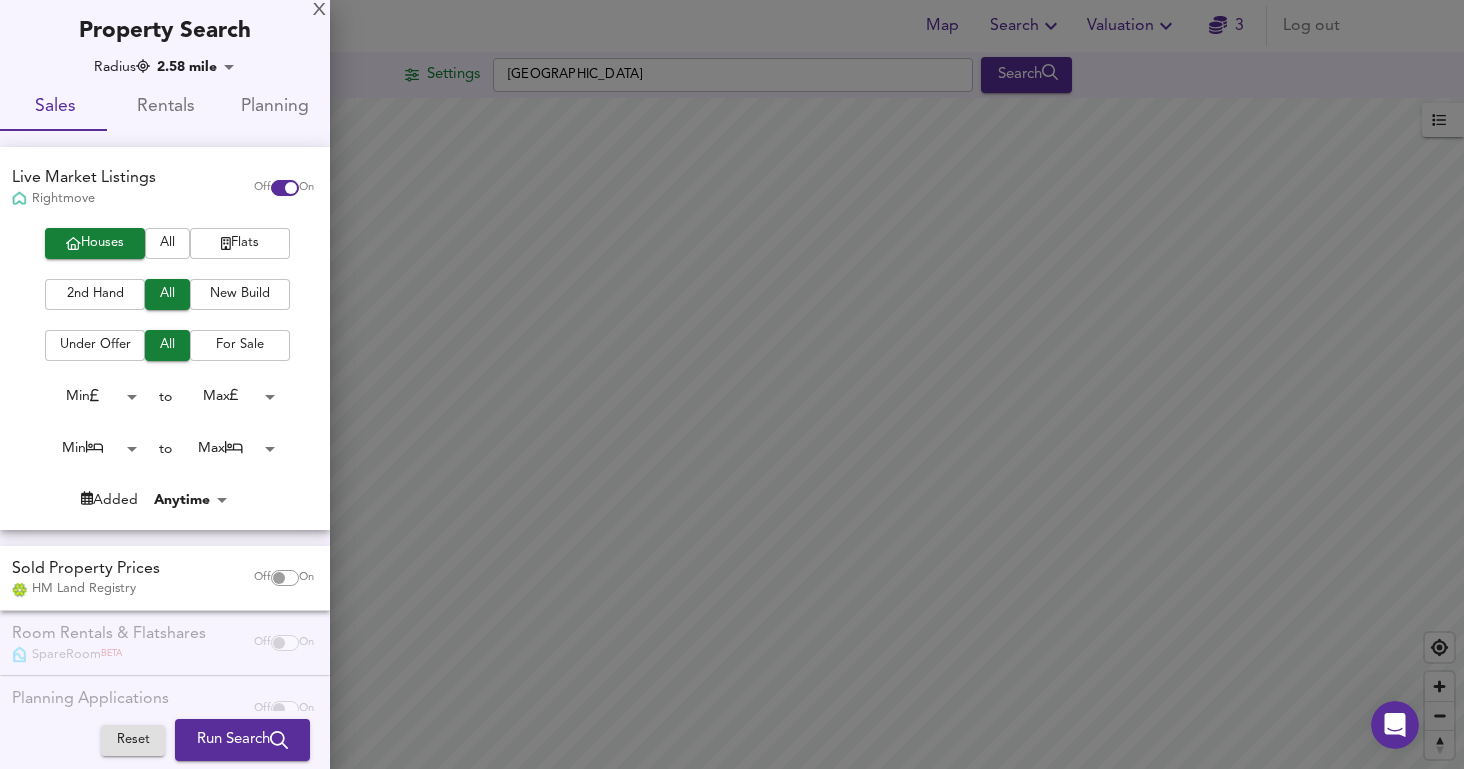 click on "All" at bounding box center (167, 243) 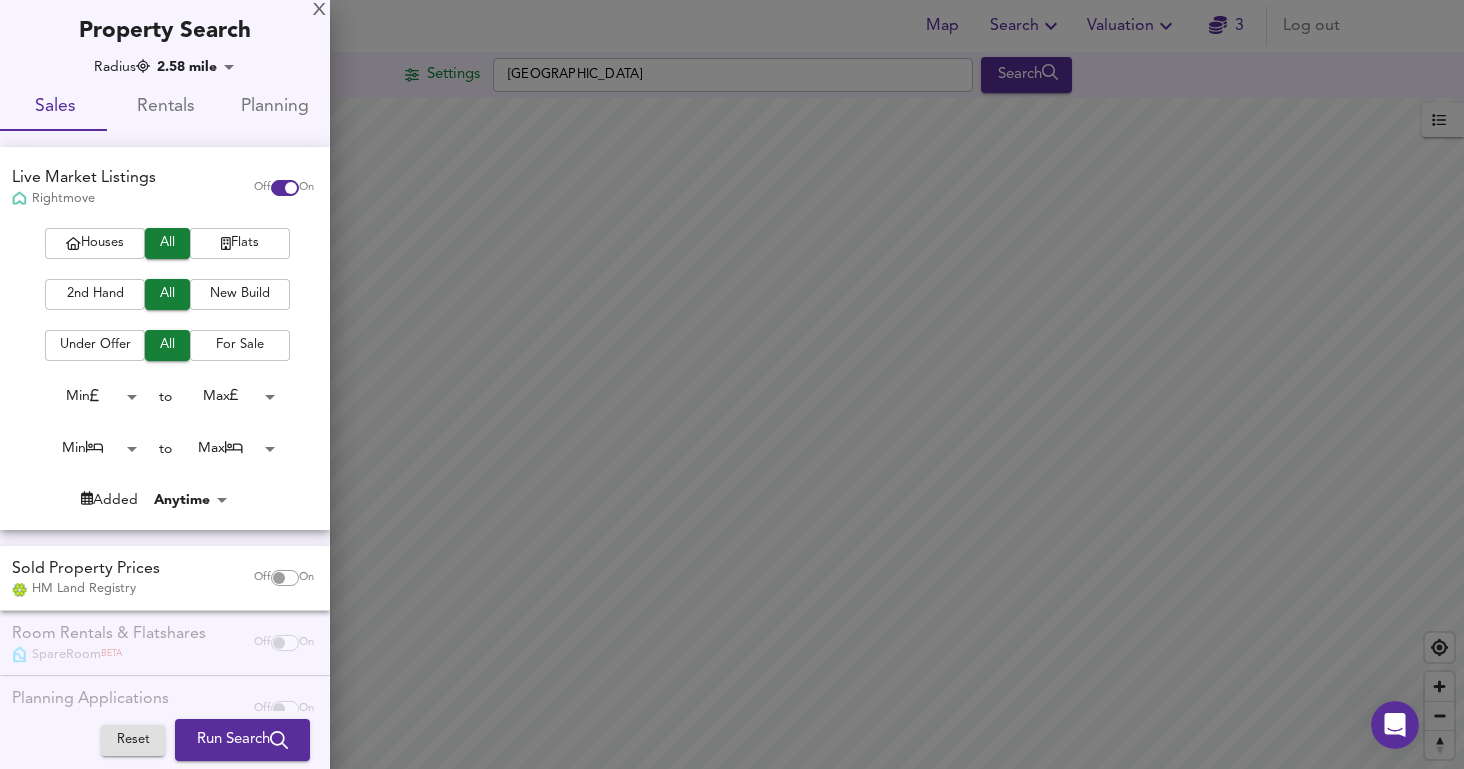 click on "2nd Hand" at bounding box center (95, 294) 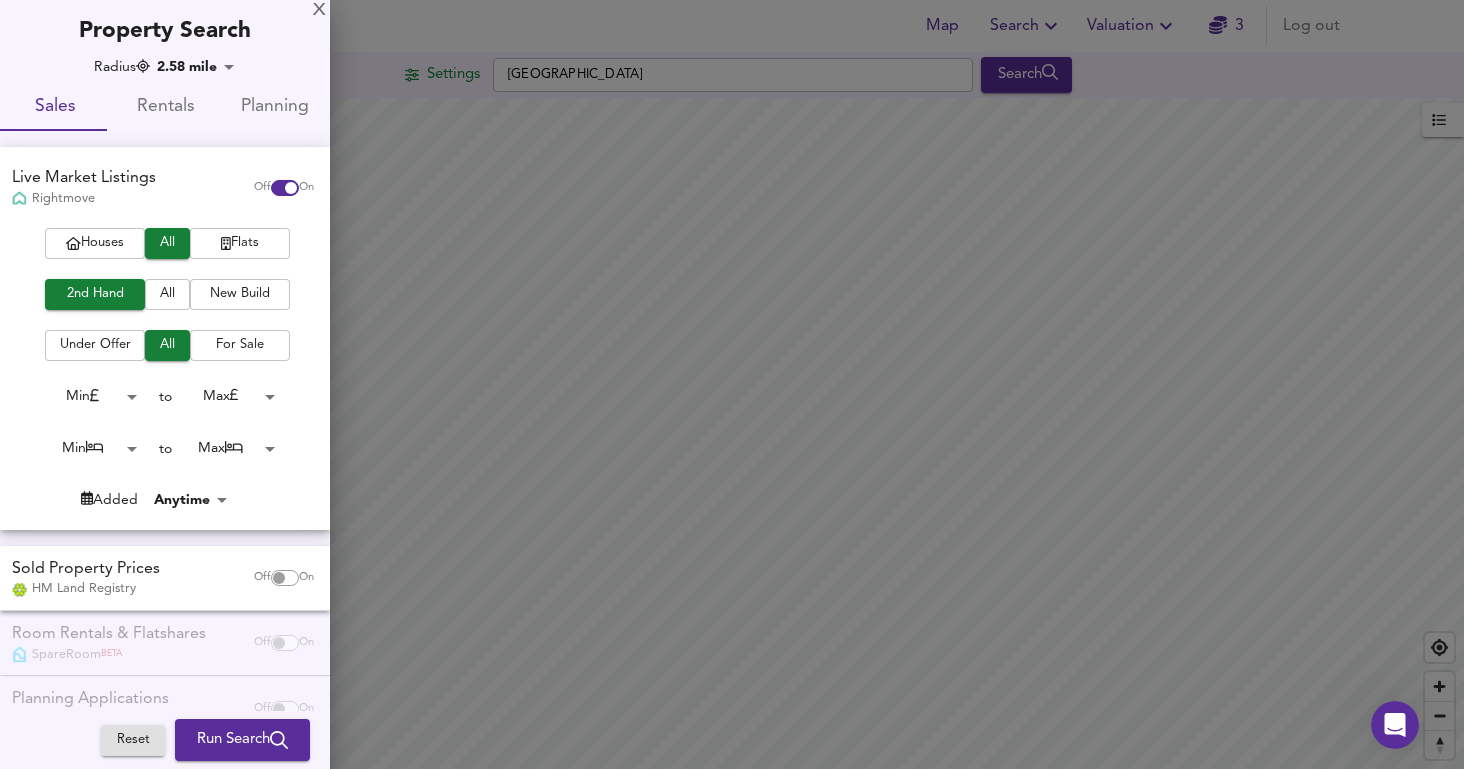 click on "For Sale" at bounding box center [240, 345] 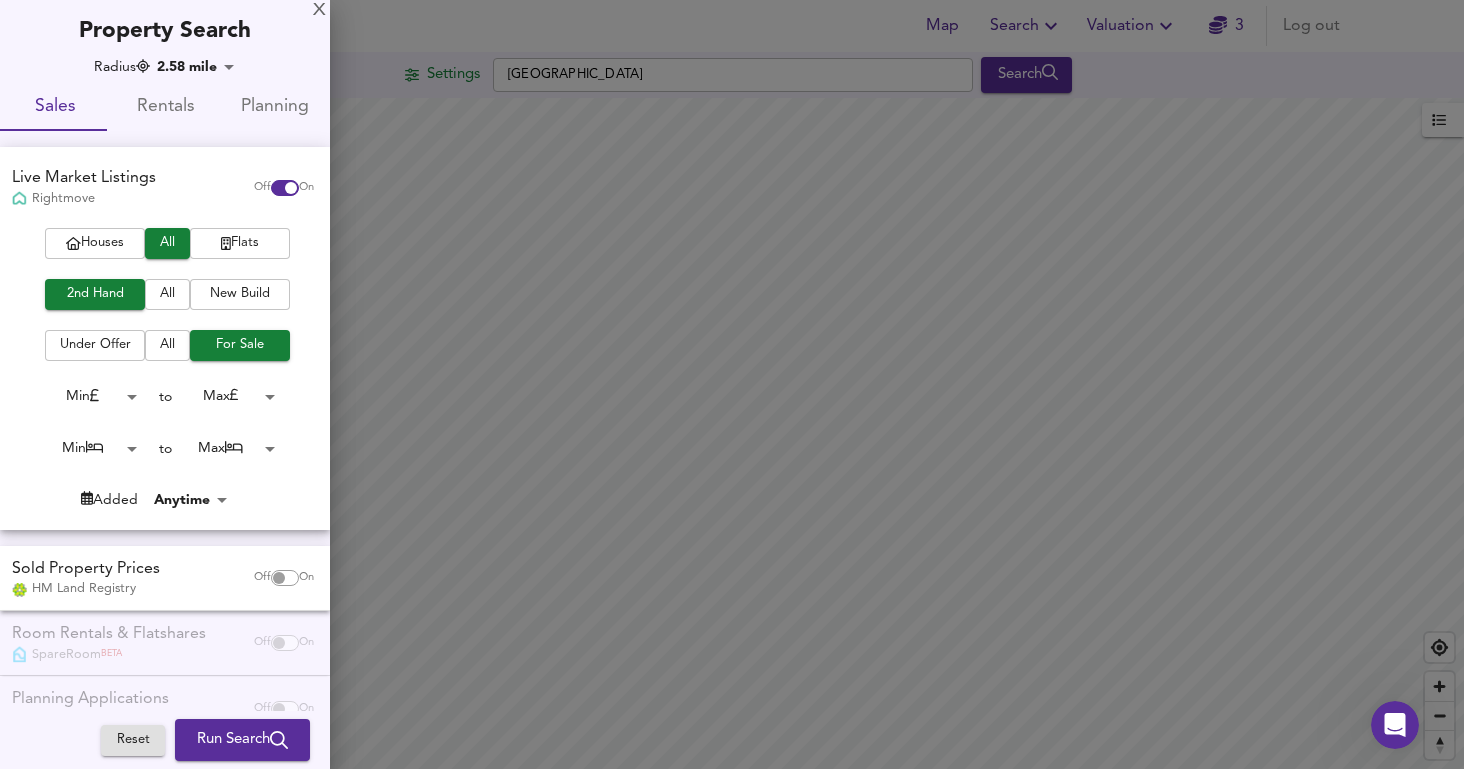 click on "Map Search Valuation    3 Log out        Settings     [GEOGRAPHIC_DATA]        Search              Legend       UK Average Price   for [DATE] £ 338 / ft²      +6.6% Source:   Land Registry Data - [DATE] [GEOGRAPHIC_DATA] & [GEOGRAPHIC_DATA] - Average £/ ft²  History [GEOGRAPHIC_DATA] & [GEOGRAPHIC_DATA] - Total Quarterly Sales History X Map Settings Basemap          Default hybrid Heatmap          Average Price landworth 2D   View Dynamic Heatmap   On Show Postcodes Show Boroughs 2D 3D Find Me X Property Search Radius   2.58 mile 4159 Sales Rentals Planning    Live Market Listings   Rightmove Off   On    Houses All   Flats 2nd Hand All New Build Under Offer All For Sale Min   0 to Max   200000000   Min   0 to Max   50   Added Anytime -1    Sold Property Prices   HM Land Registry Off   On     Room Rentals & Flatshares   SpareRoom   BETA Off   On     Planning Applications Local Authorities Off   On  Reset Run Search" at bounding box center (732, 384) 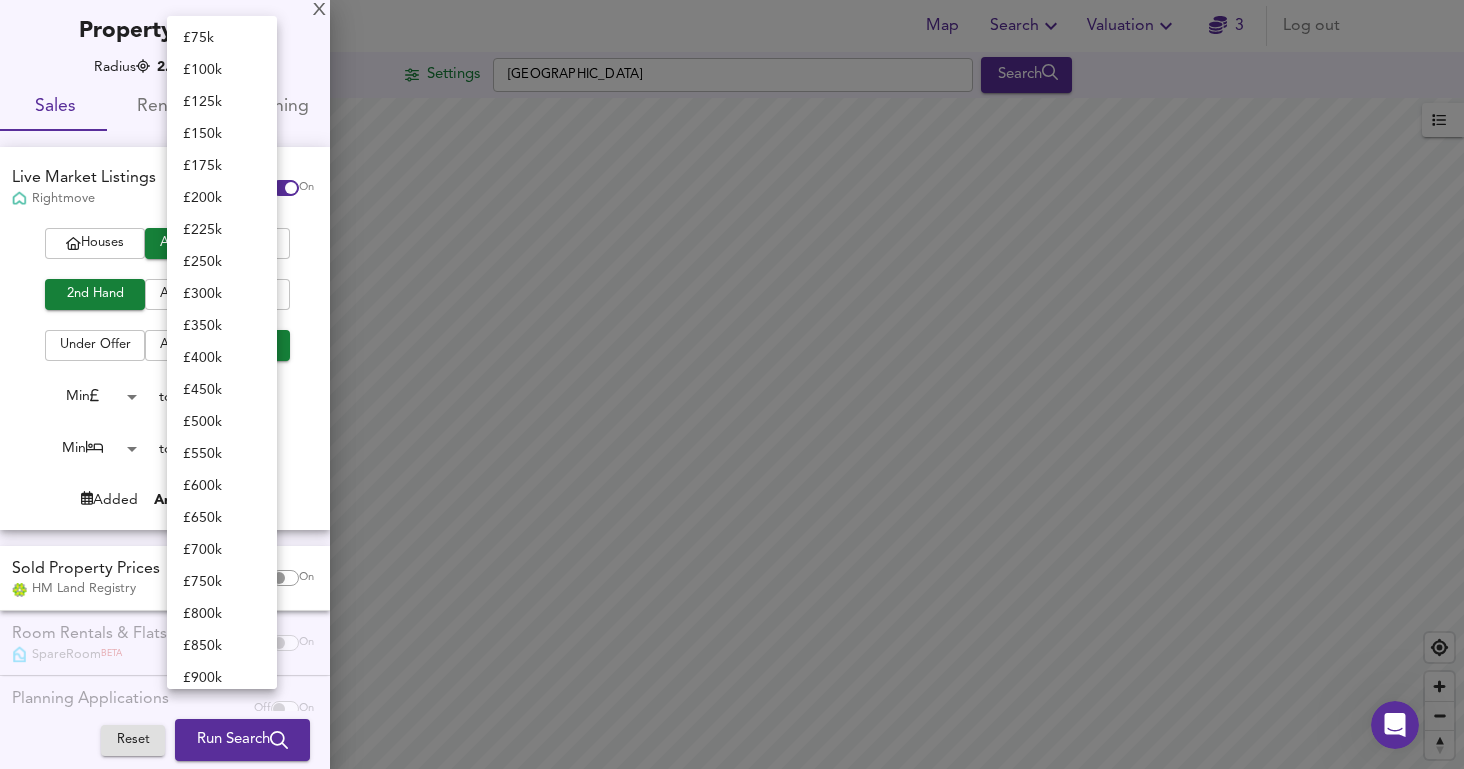 scroll, scrollTop: 0, scrollLeft: 0, axis: both 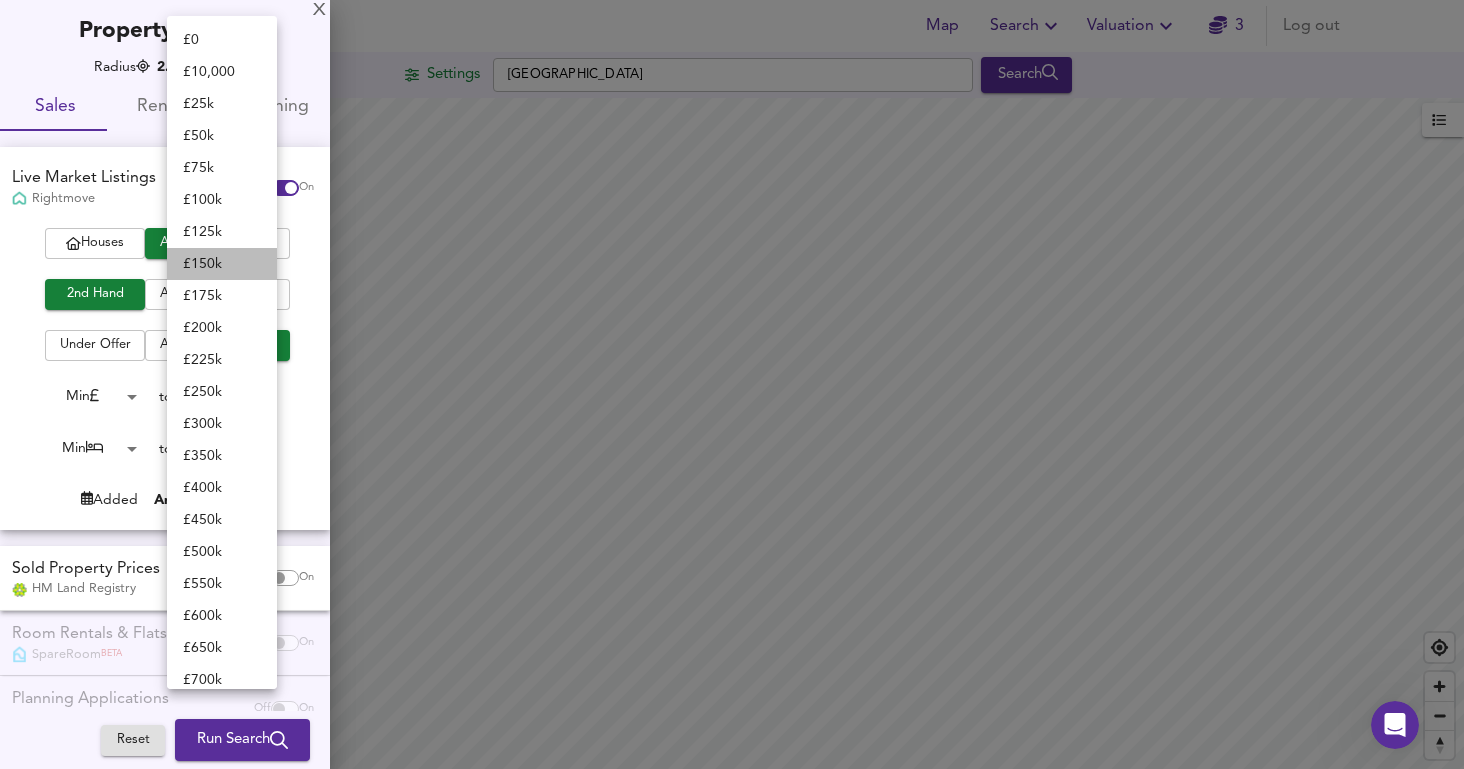 click on "£ 150k" at bounding box center [222, 264] 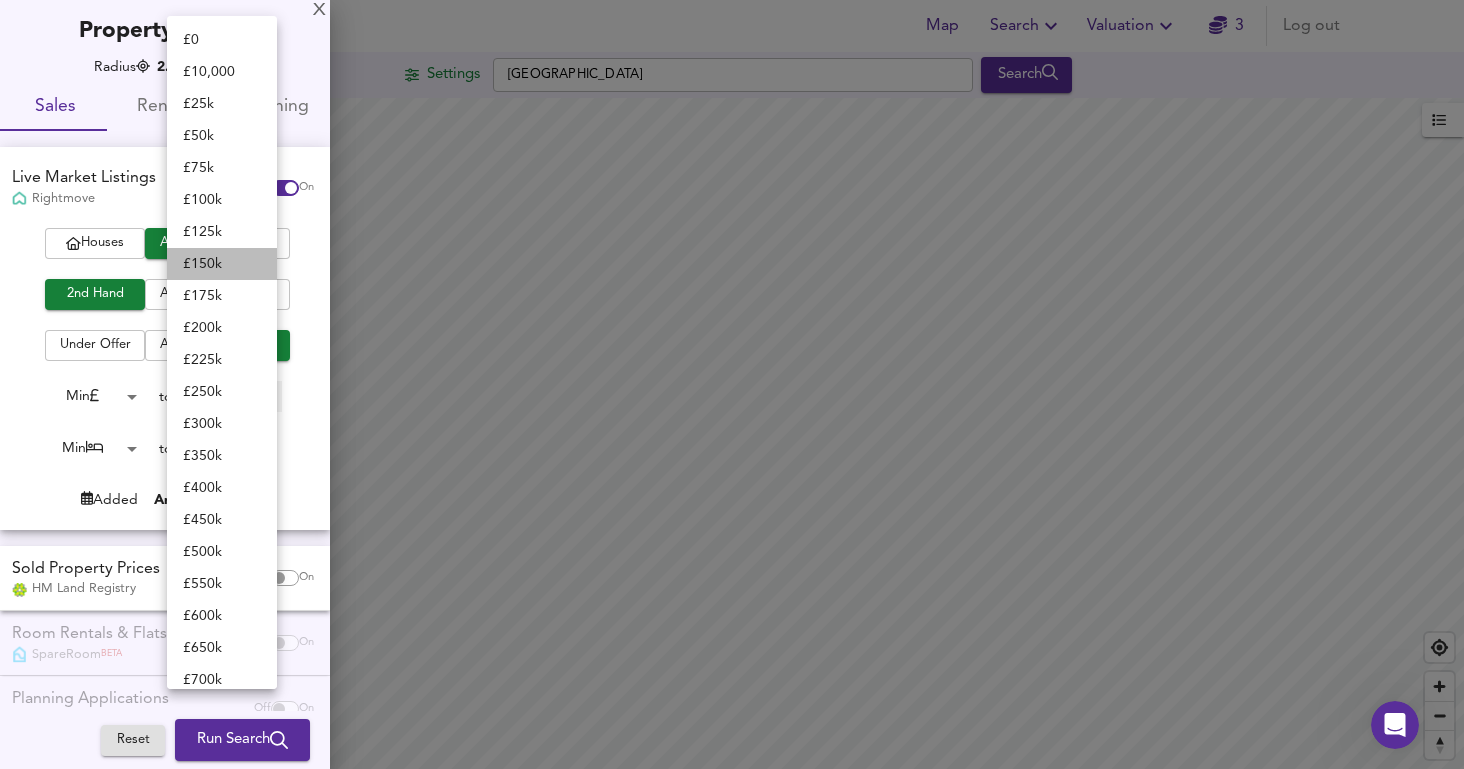 type on "150000" 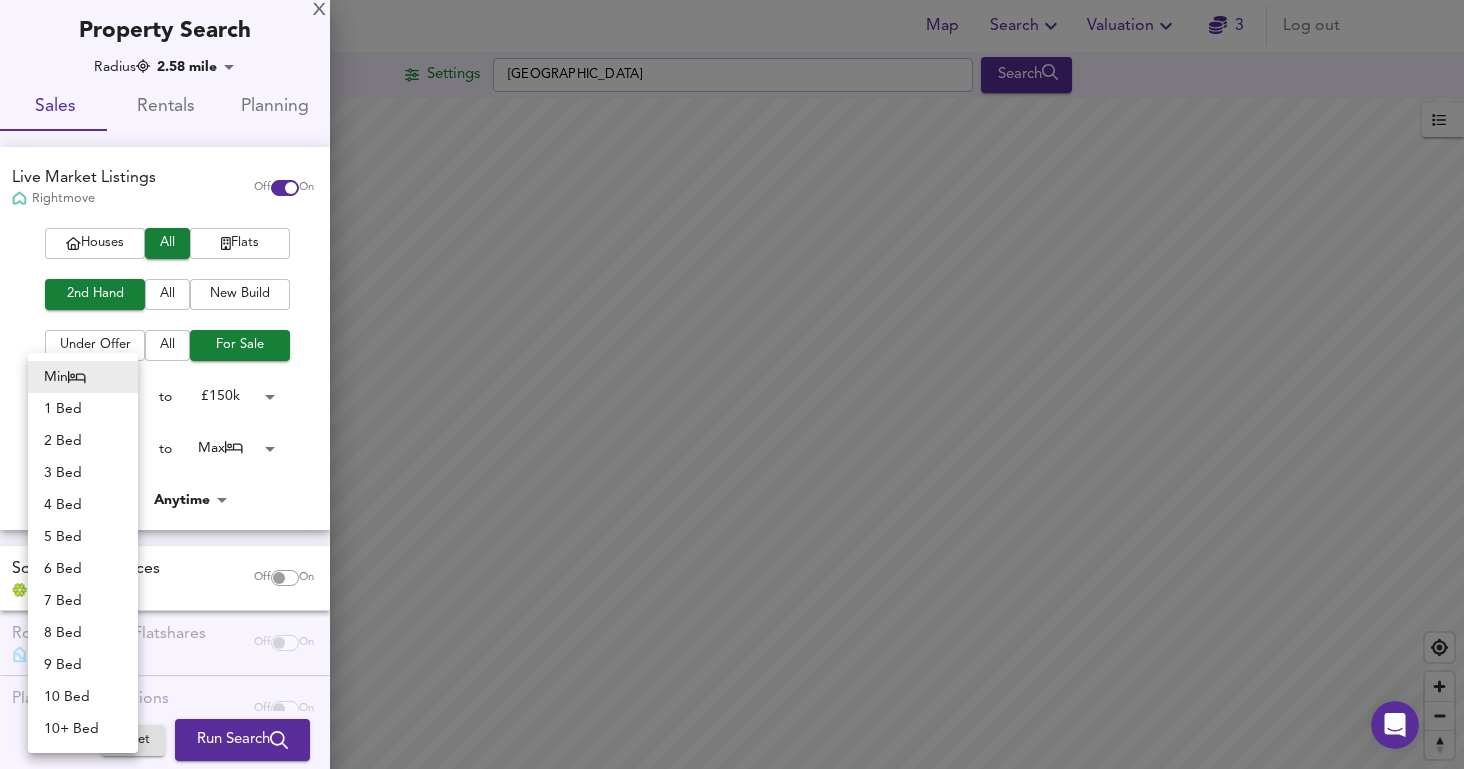 click on "Map Search Valuation    3 Log out        Settings     [GEOGRAPHIC_DATA]        Search              Legend       UK Average Price   for [DATE] £ 338 / ft²      +6.6% Source:   Land Registry Data - [DATE] [GEOGRAPHIC_DATA] & [GEOGRAPHIC_DATA] - Average £/ ft²  History [GEOGRAPHIC_DATA] & [GEOGRAPHIC_DATA] - Total Quarterly Sales History X Map Settings Basemap          Default hybrid Heatmap          Average Price landworth 2D   View Dynamic Heatmap   On Show Postcodes Show Boroughs 2D 3D Find Me X Property Search Radius   2.58 mile 4159 Sales Rentals Planning    Live Market Listings   Rightmove Off   On    Houses All   Flats 2nd Hand All New Build Under Offer All For Sale Min   0 to £ 150k 150000   Min   0 to Max   50   Added Anytime -1    Sold Property Prices   HM Land Registry Off   On     Room Rentals & Flatshares   SpareRoom   BETA Off   On     Planning Applications Local Authorities Off   On  Reset Run Search   Min   1 Bed 2 Bed 3 Bed 4 Bed 5 Bed 6 Bed" at bounding box center (732, 384) 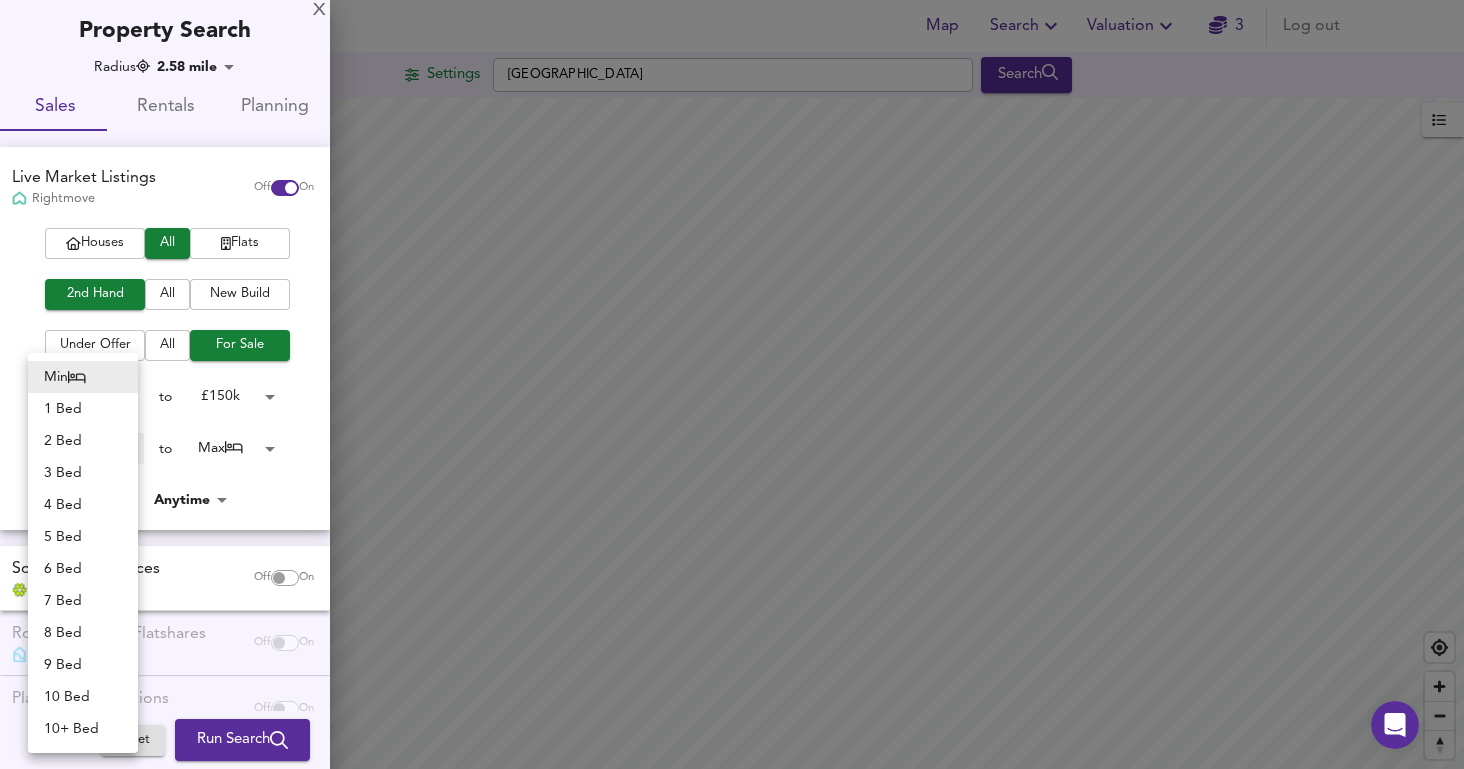 type on "1" 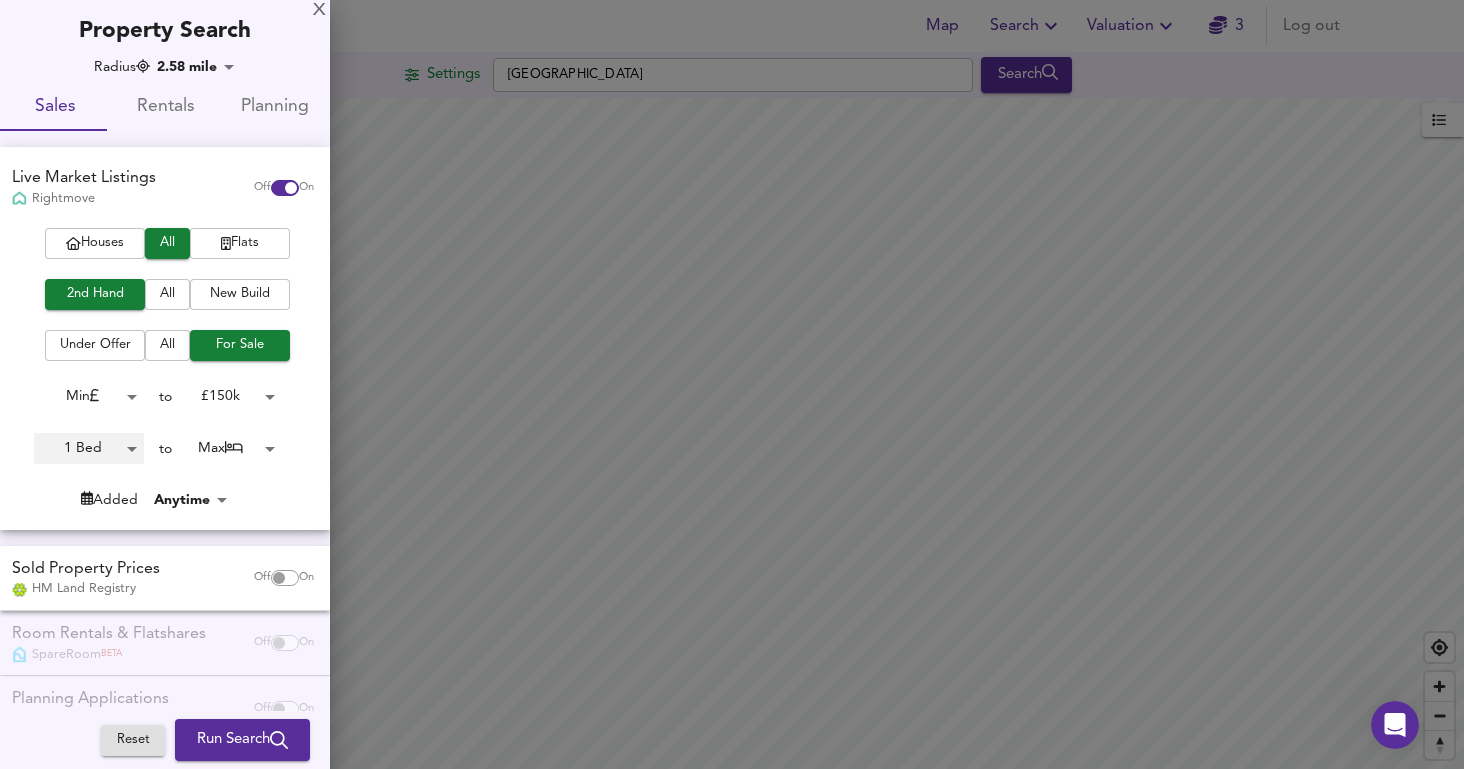 scroll, scrollTop: 50, scrollLeft: 0, axis: vertical 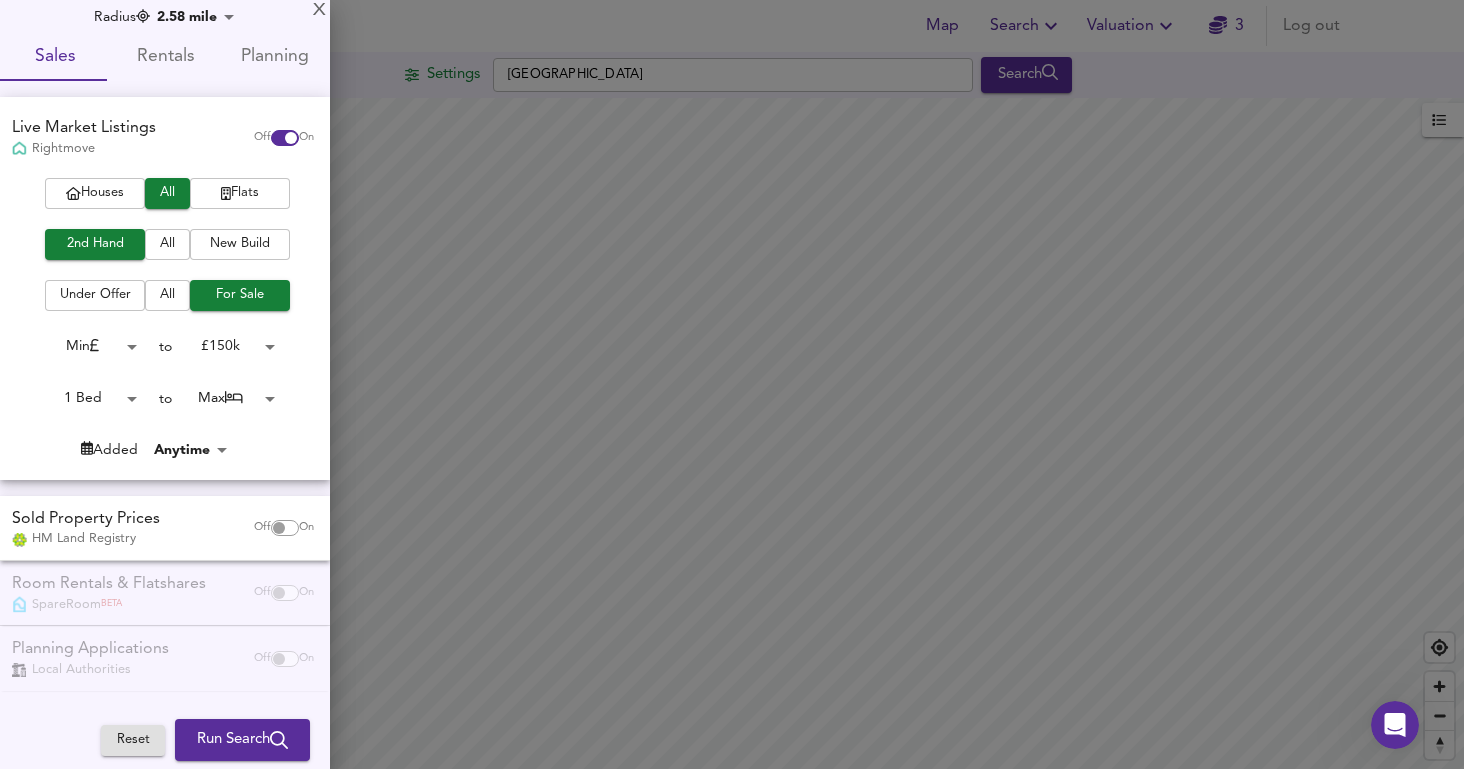 click on "Run Search" at bounding box center [242, 740] 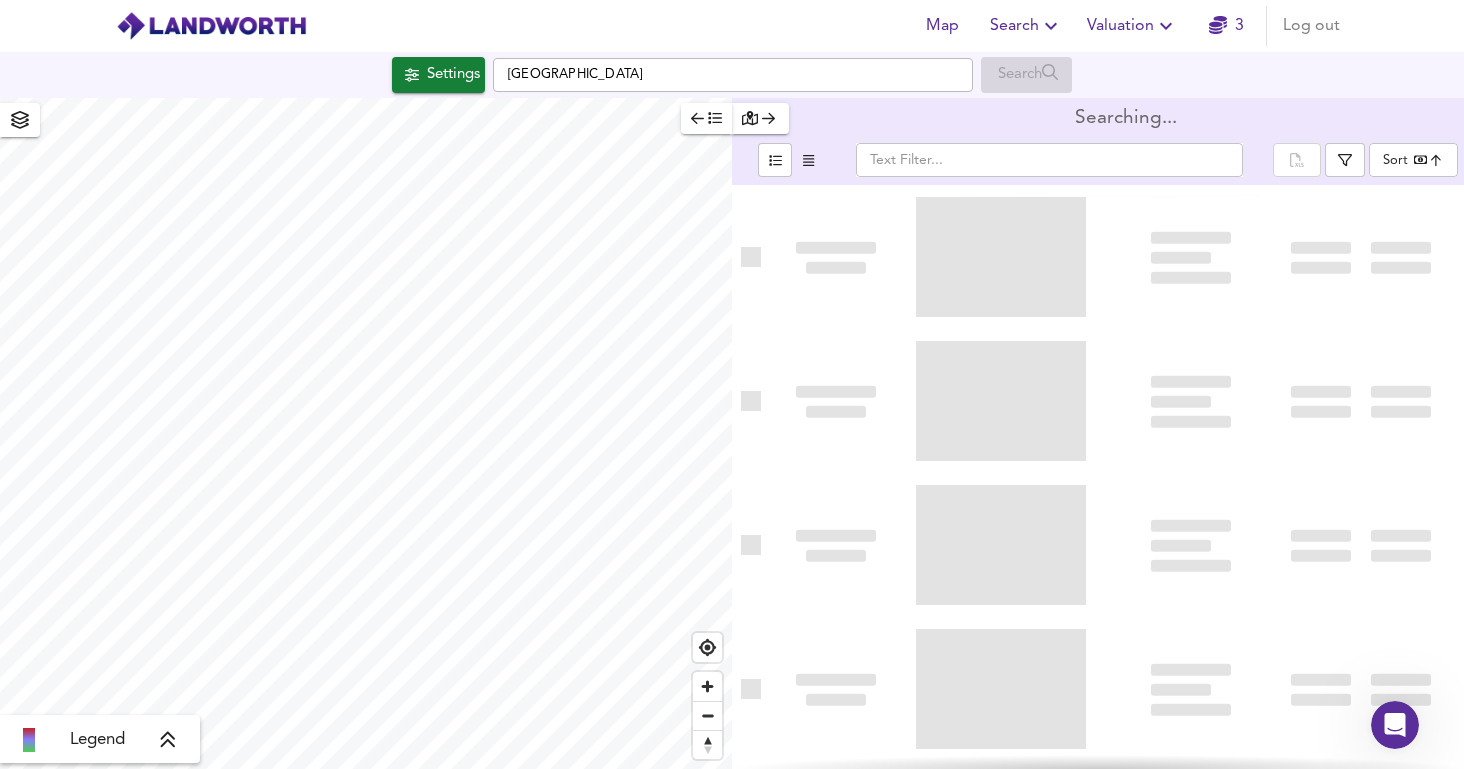type on "bestdeal" 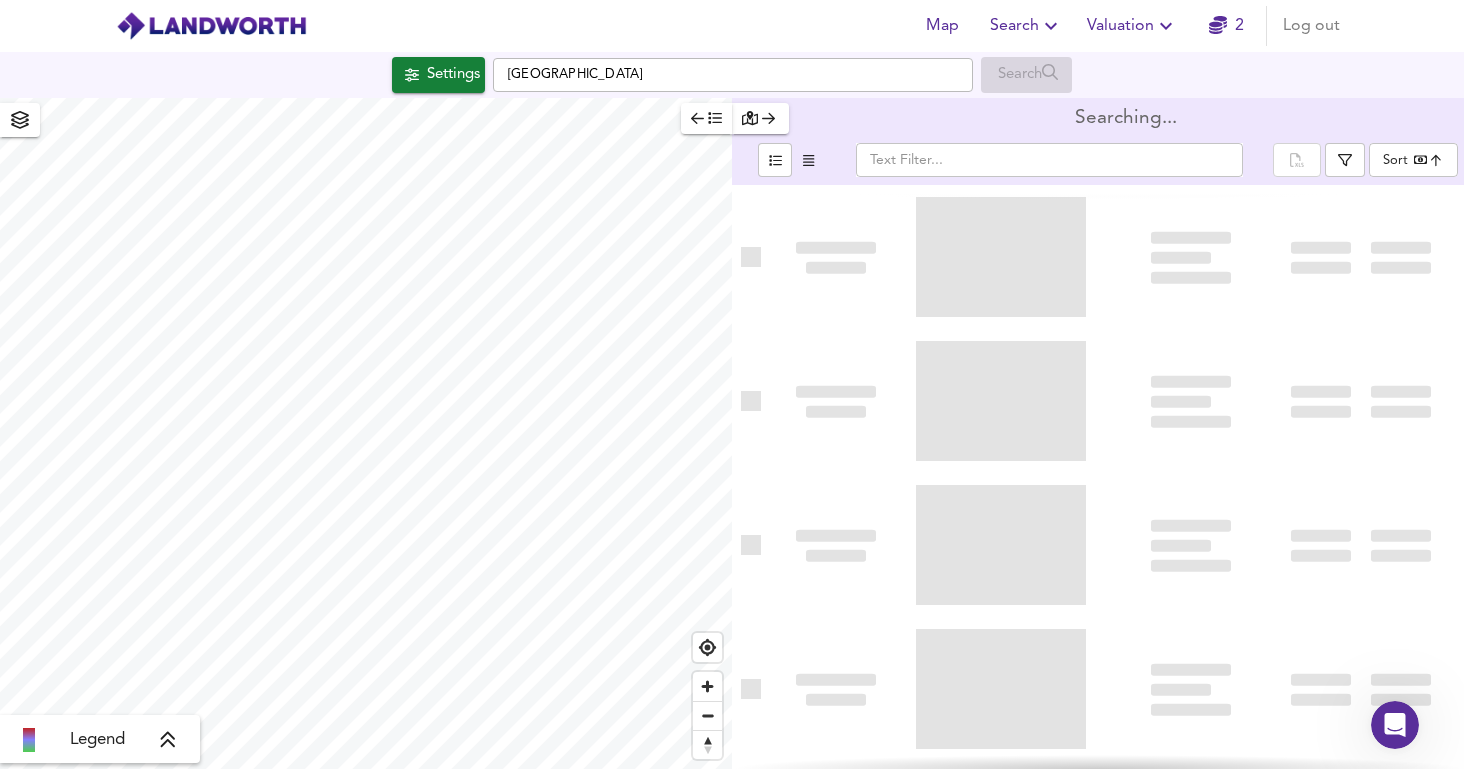 click on "[GEOGRAPHIC_DATA]" at bounding box center [733, 75] 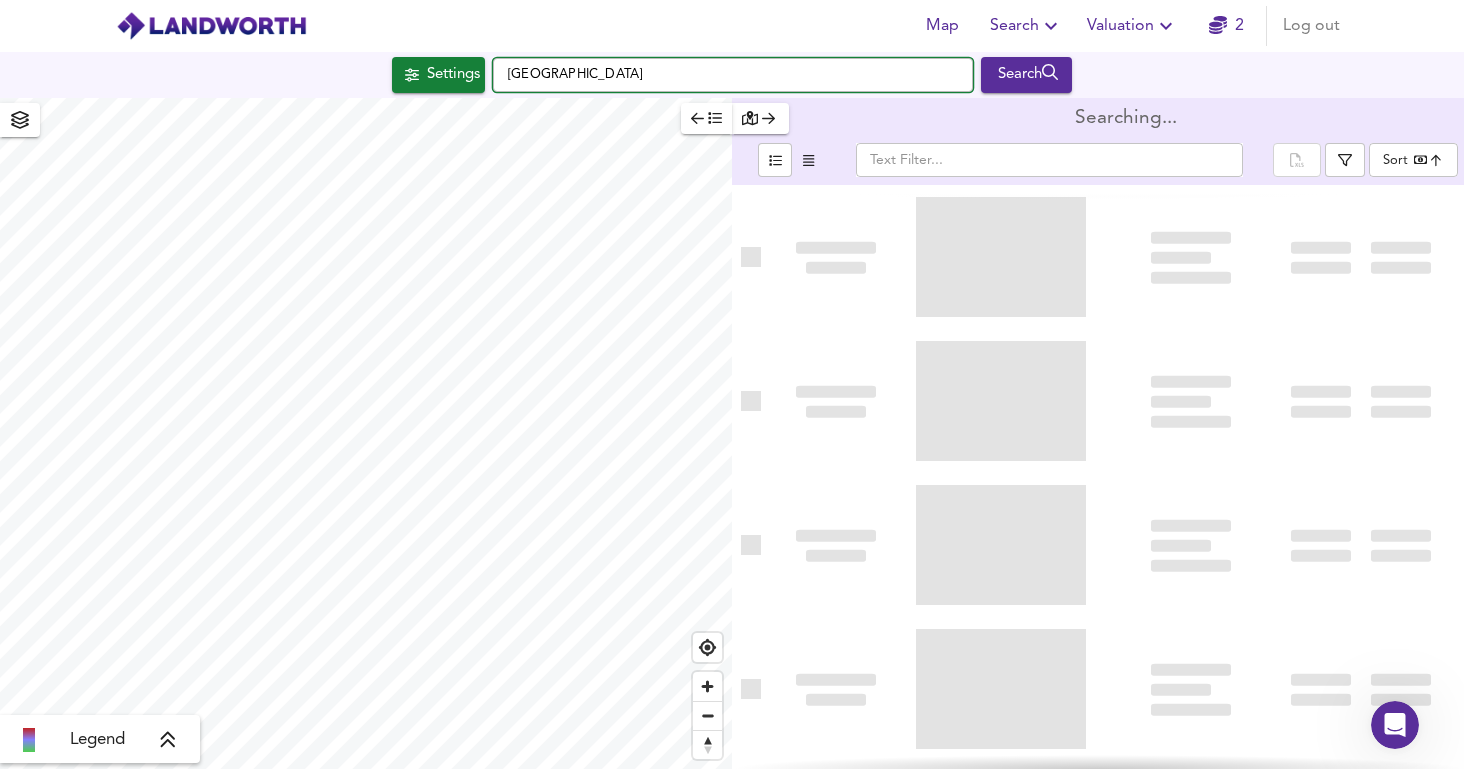click on "[GEOGRAPHIC_DATA]" at bounding box center (733, 75) 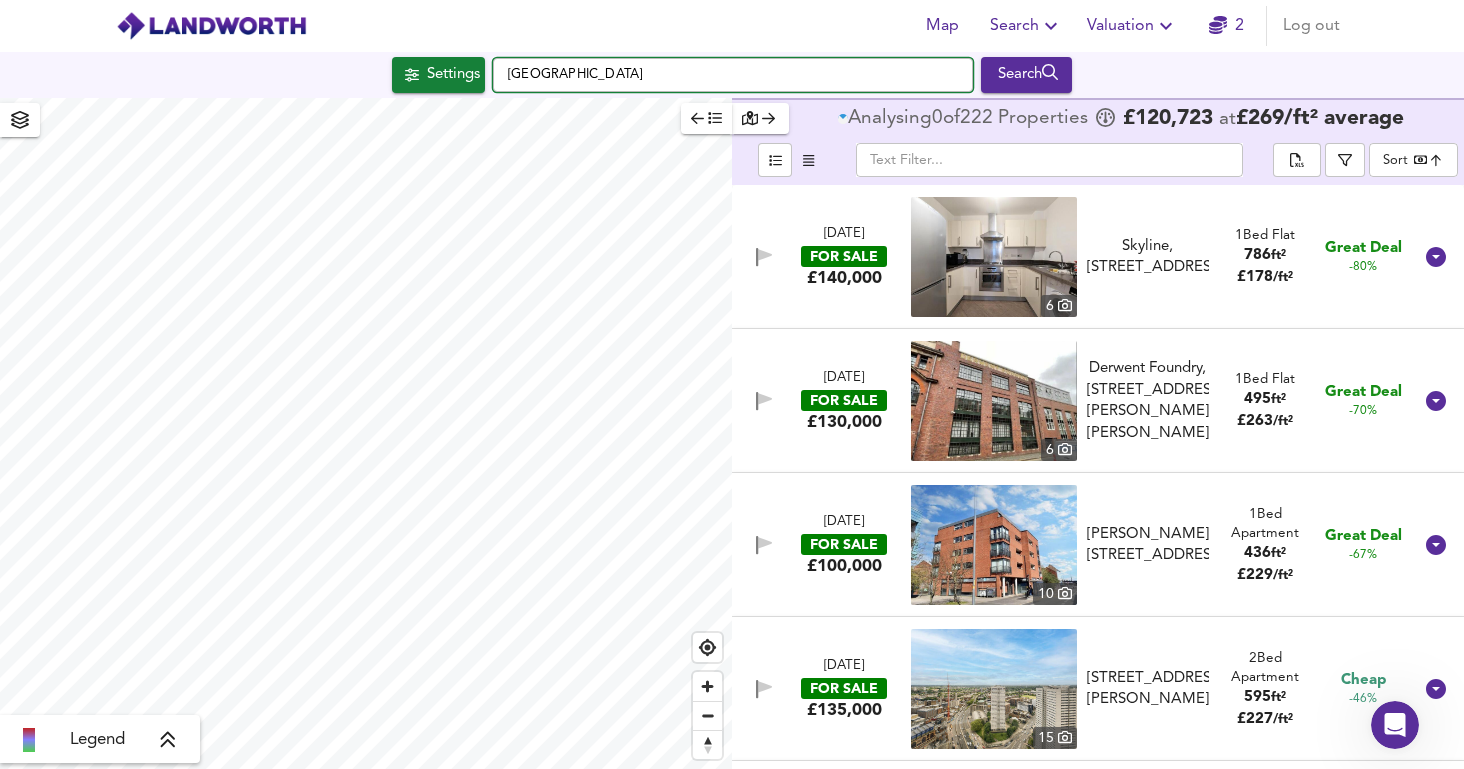 click on "[GEOGRAPHIC_DATA]" at bounding box center [733, 75] 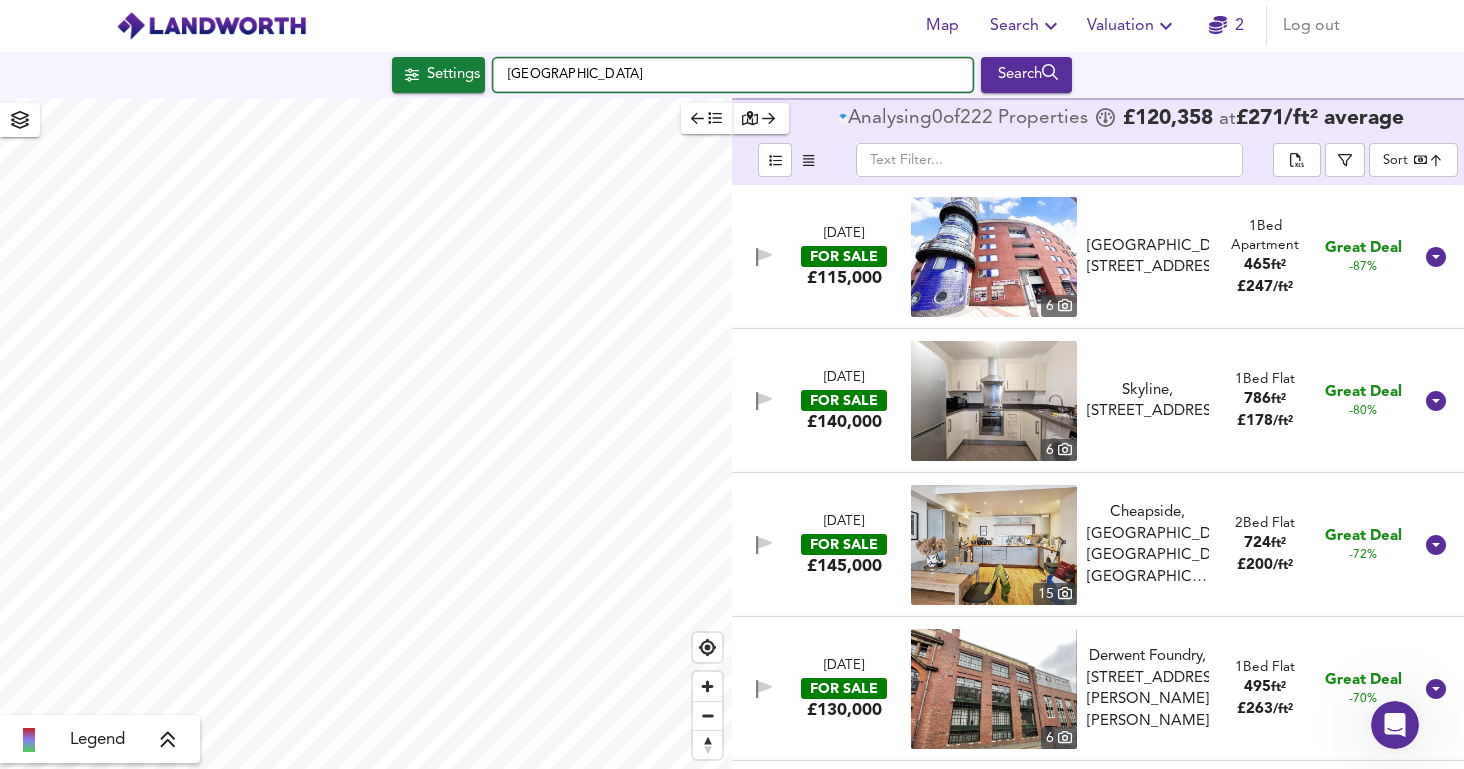 click on "[GEOGRAPHIC_DATA]" at bounding box center (733, 75) 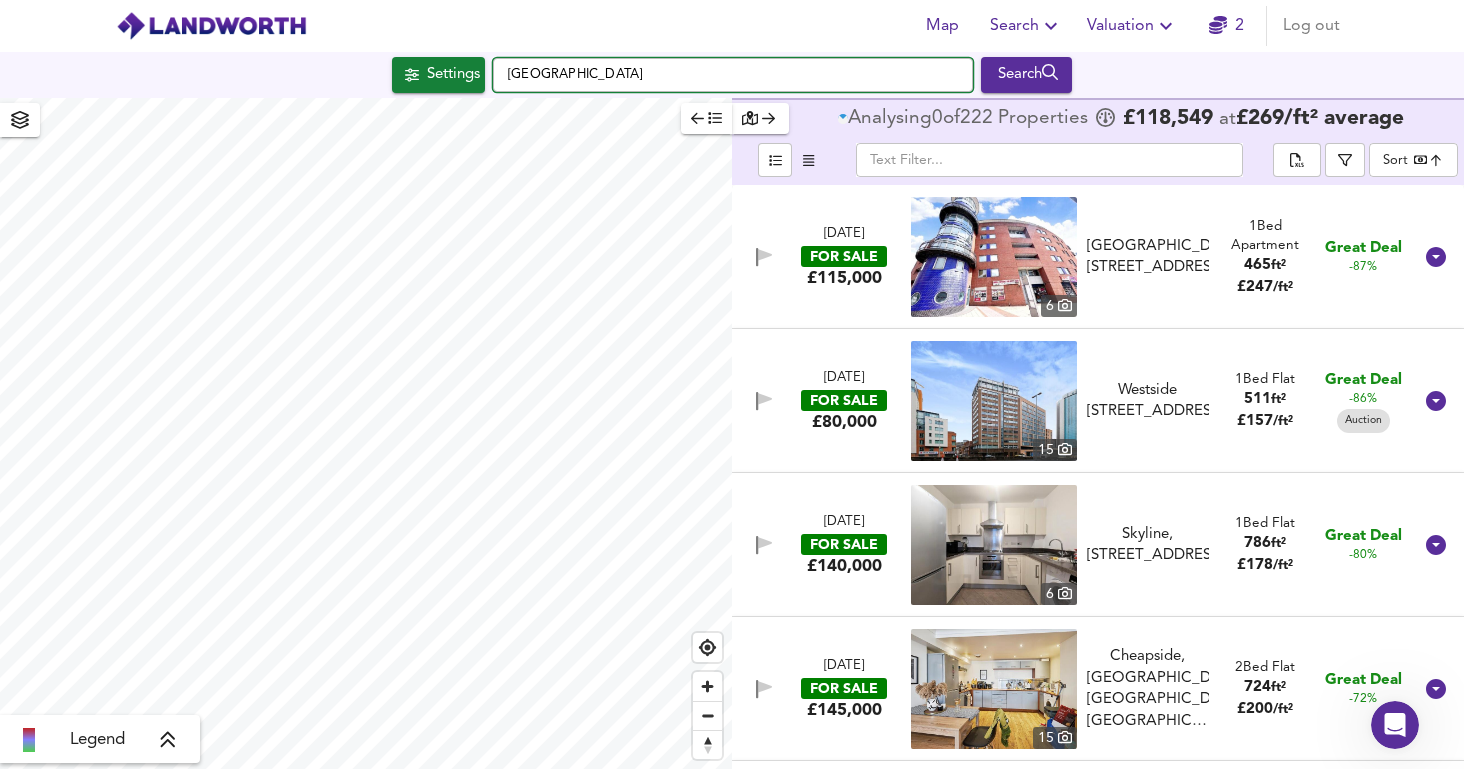 click on "[GEOGRAPHIC_DATA]" at bounding box center [733, 75] 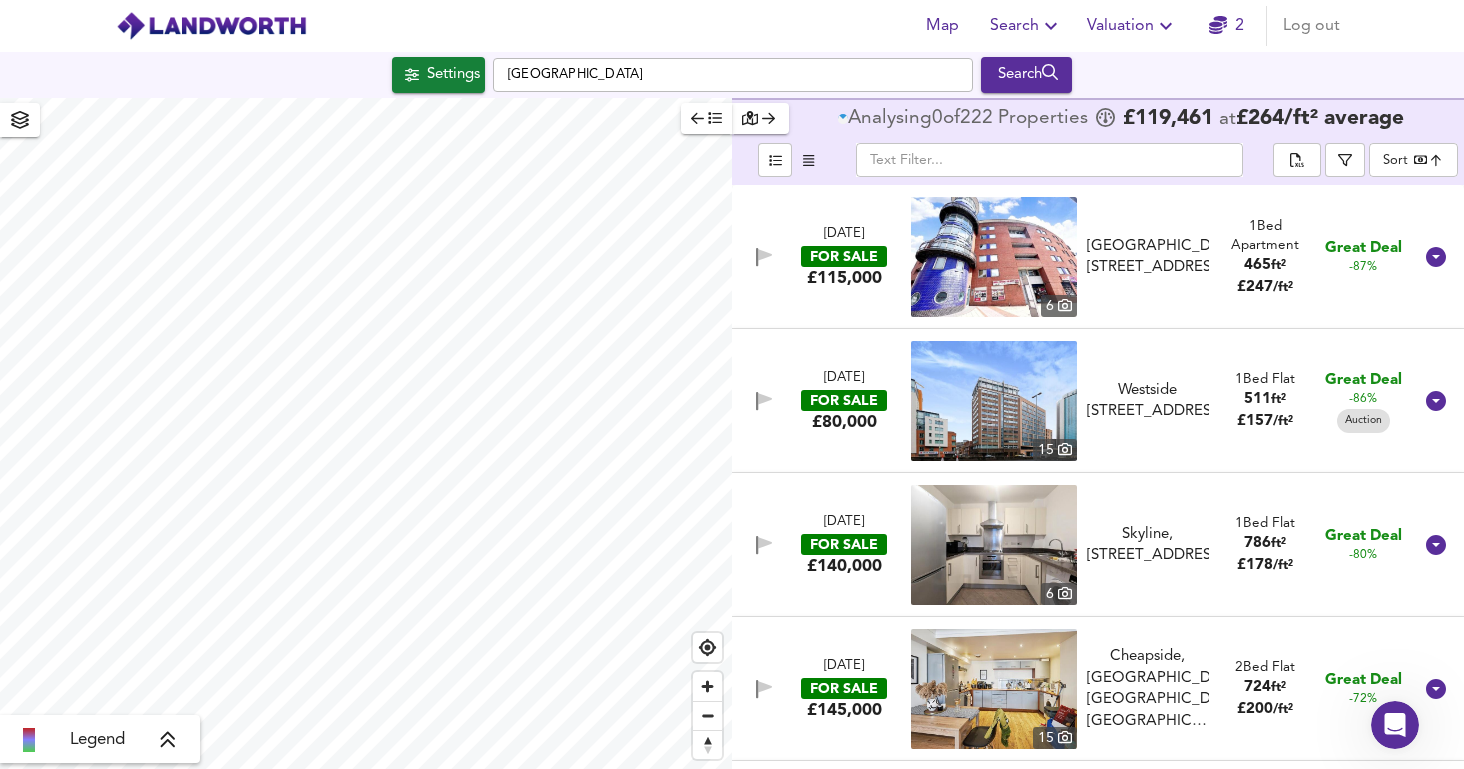 click on "[GEOGRAPHIC_DATA]" at bounding box center [733, 75] 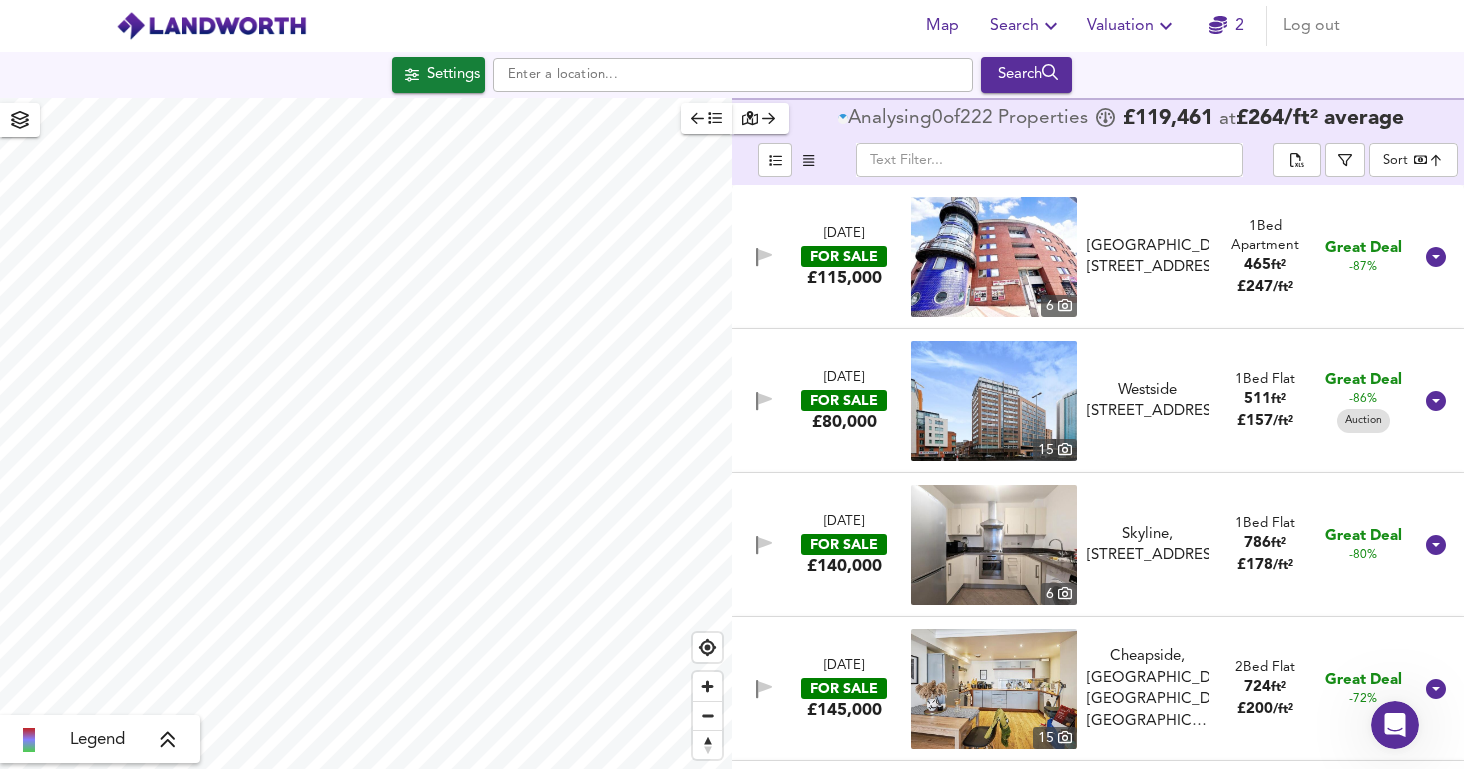 type on "b" 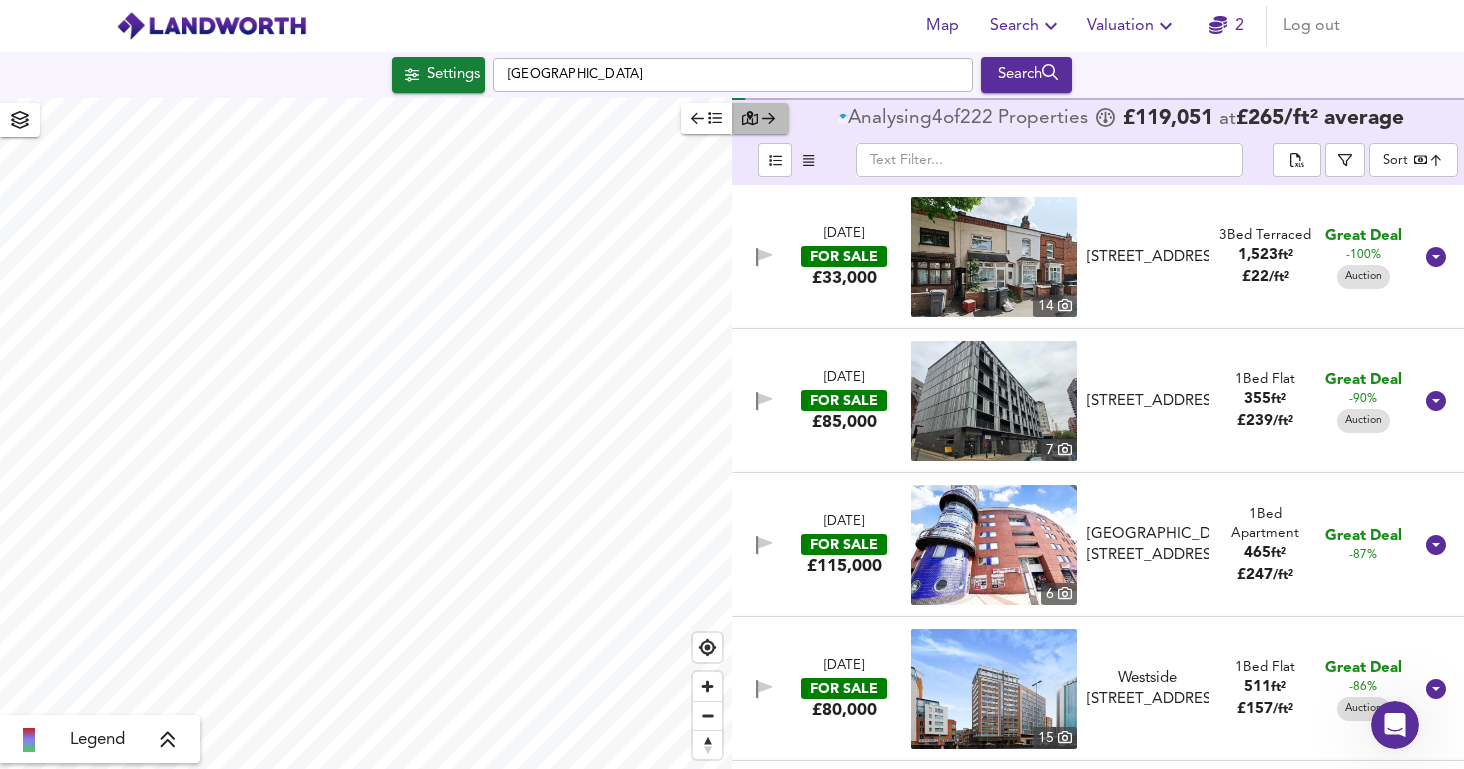 click 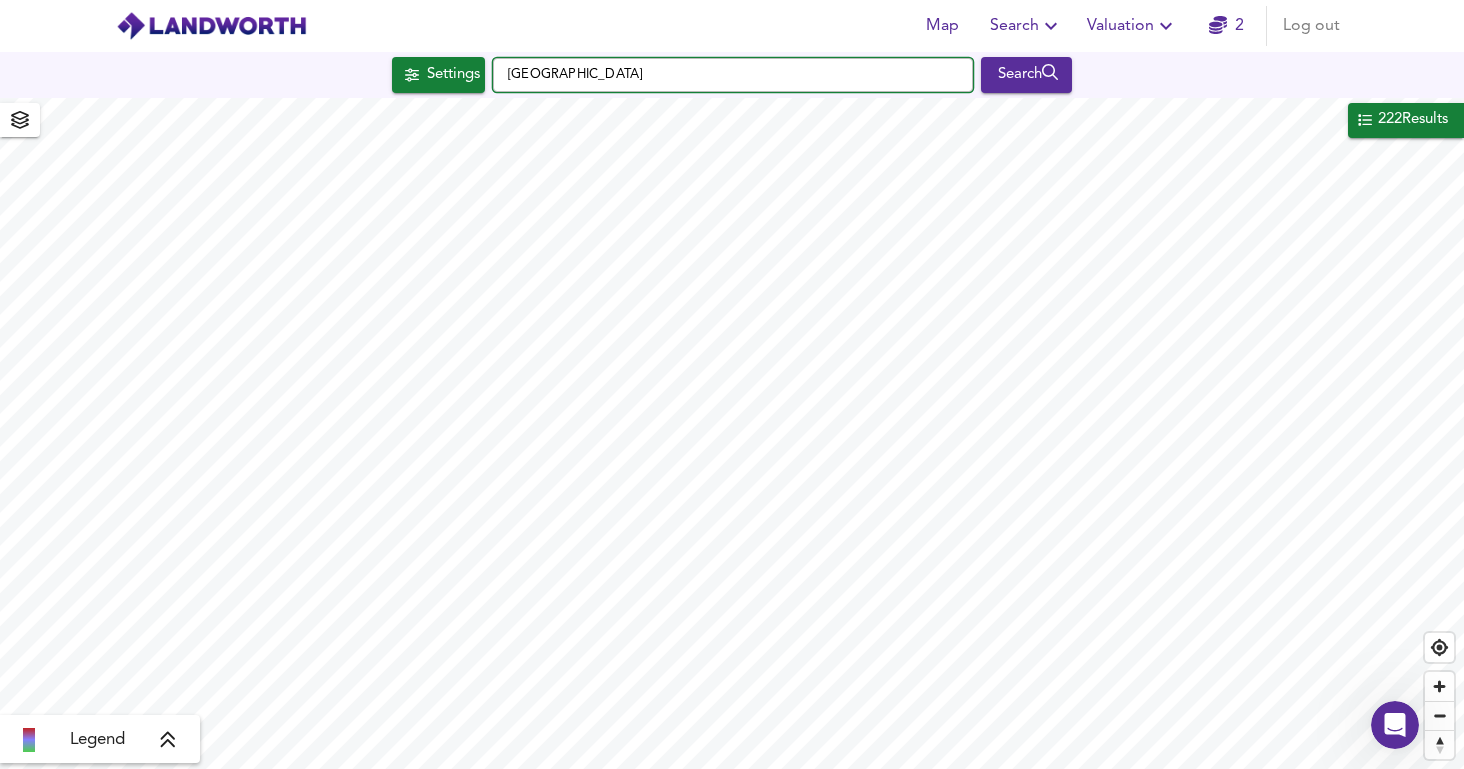 click on "[GEOGRAPHIC_DATA]" at bounding box center (733, 75) 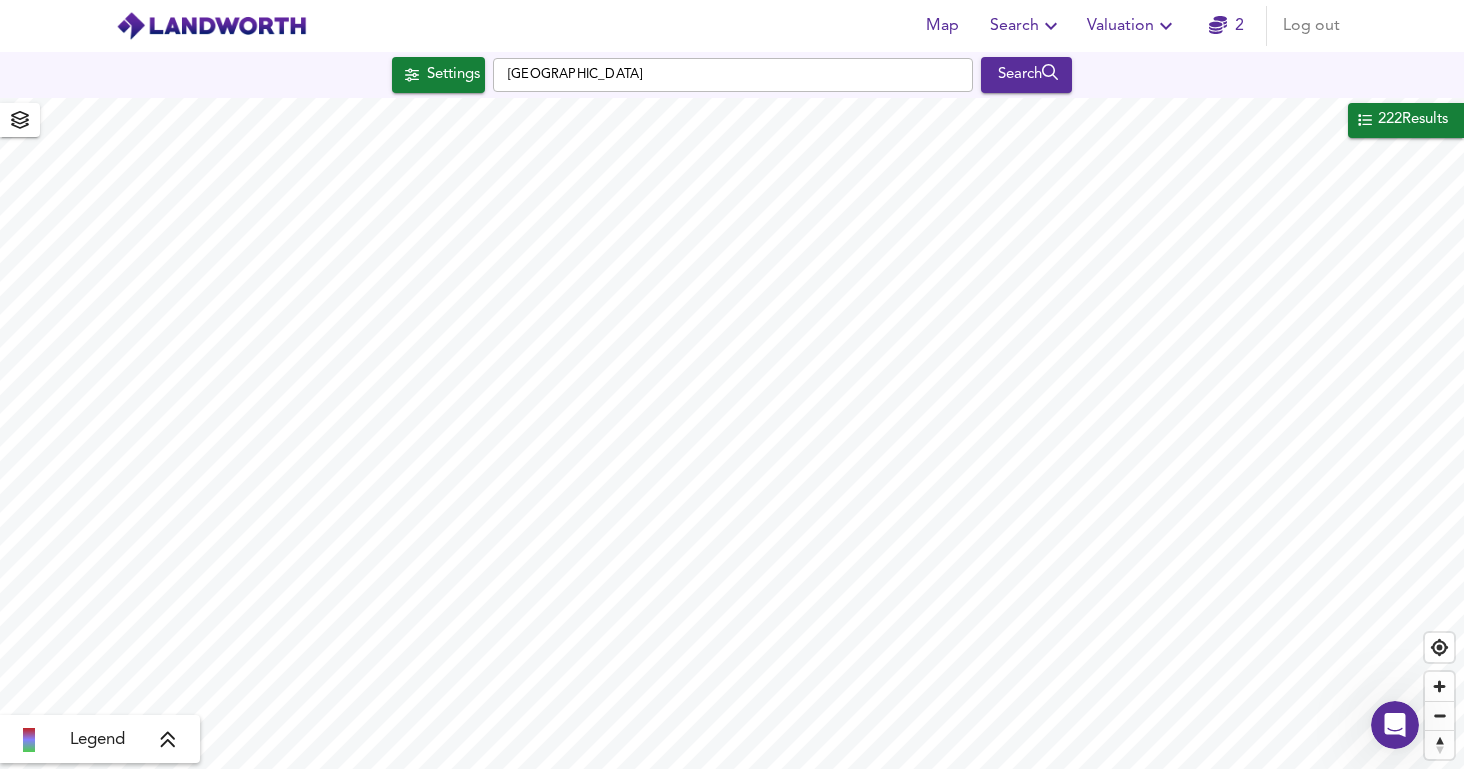click at bounding box center (211, 26) 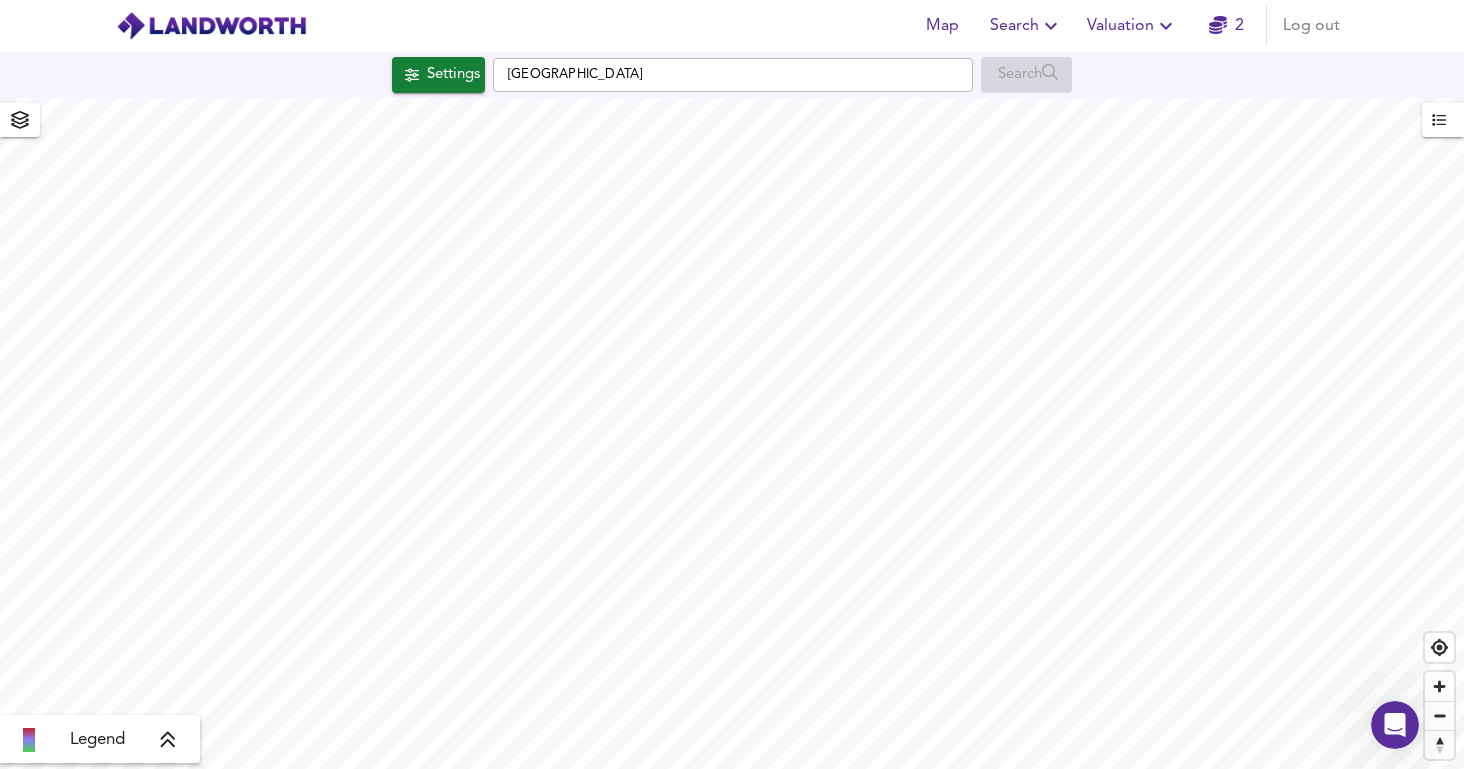 click at bounding box center (211, 26) 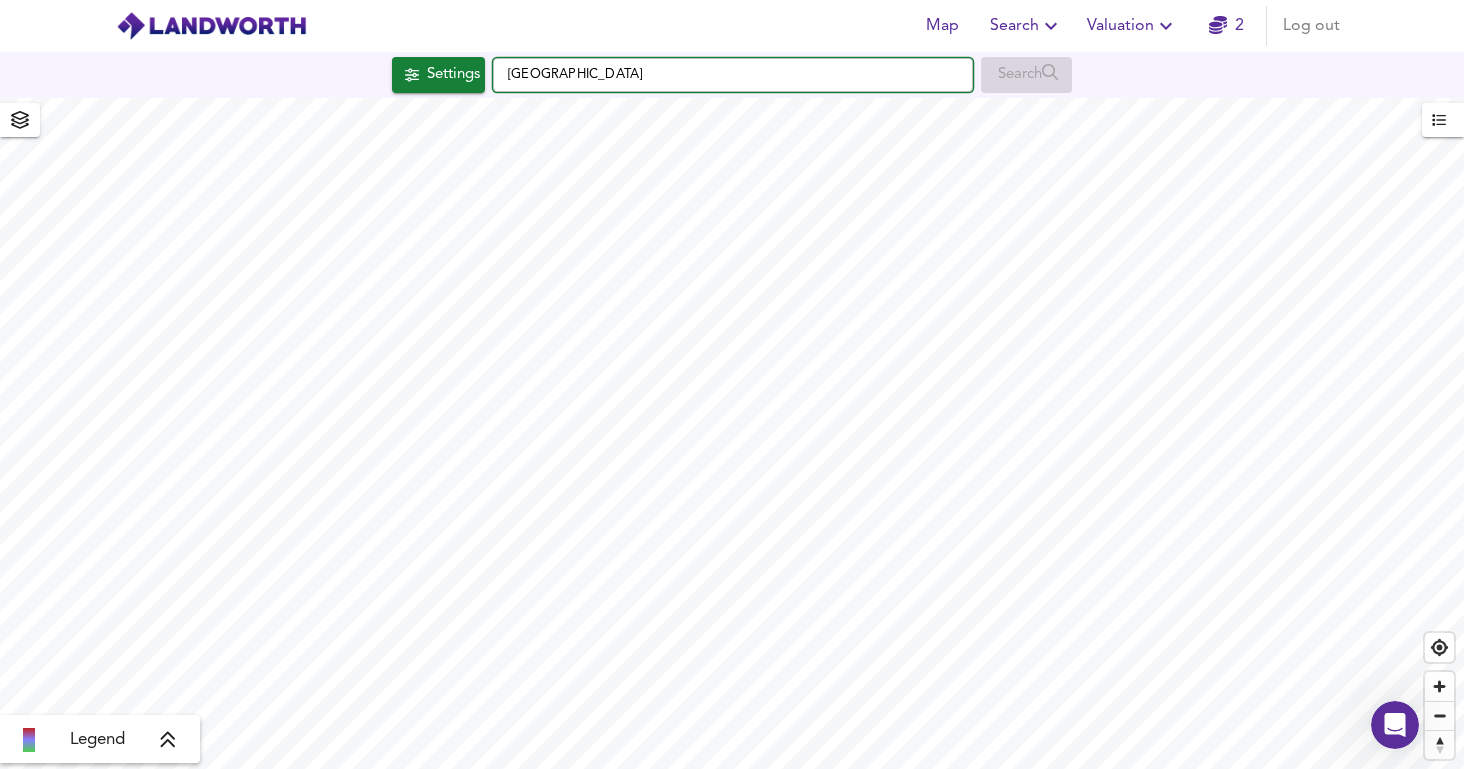 click on "[GEOGRAPHIC_DATA]" at bounding box center [733, 75] 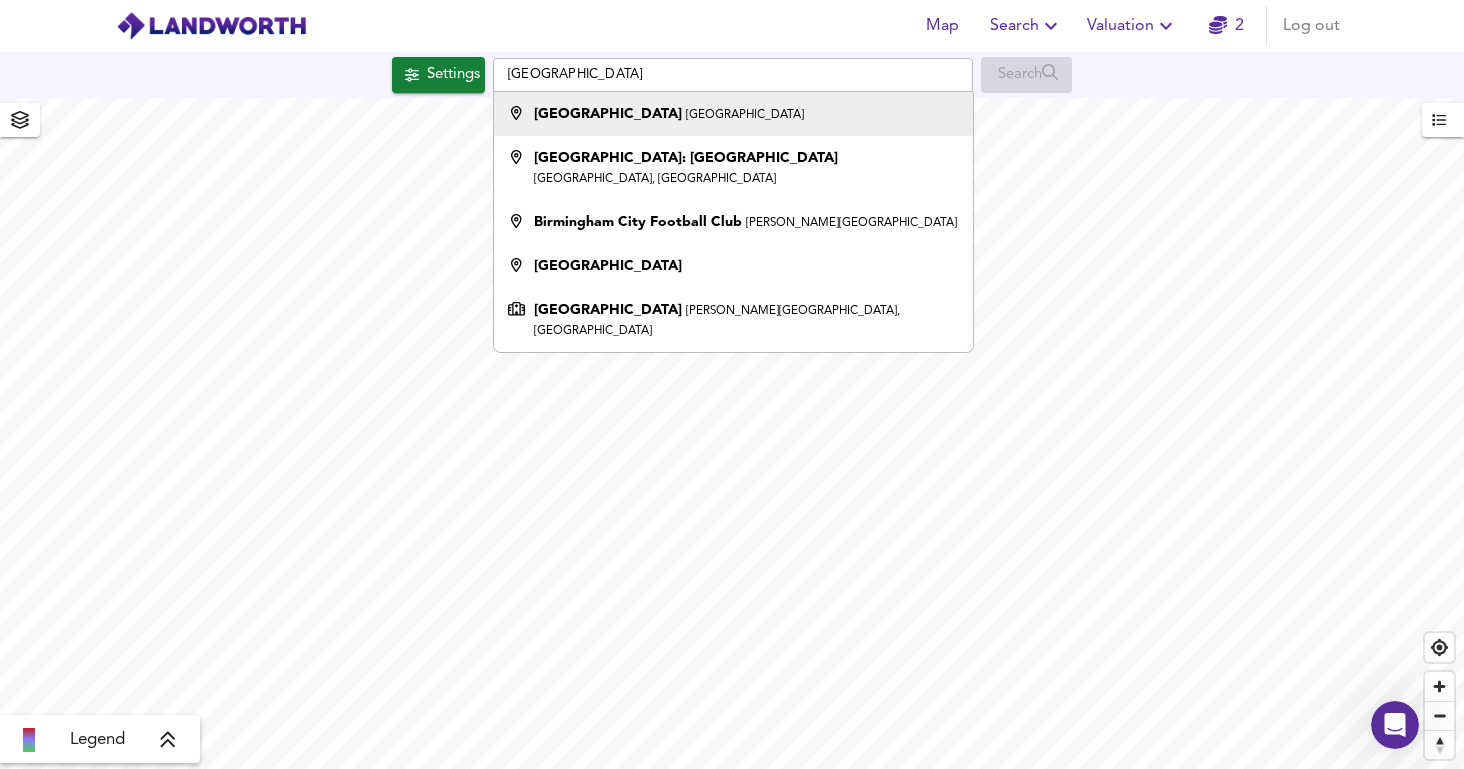 click on "[GEOGRAPHIC_DATA]" at bounding box center [669, 114] 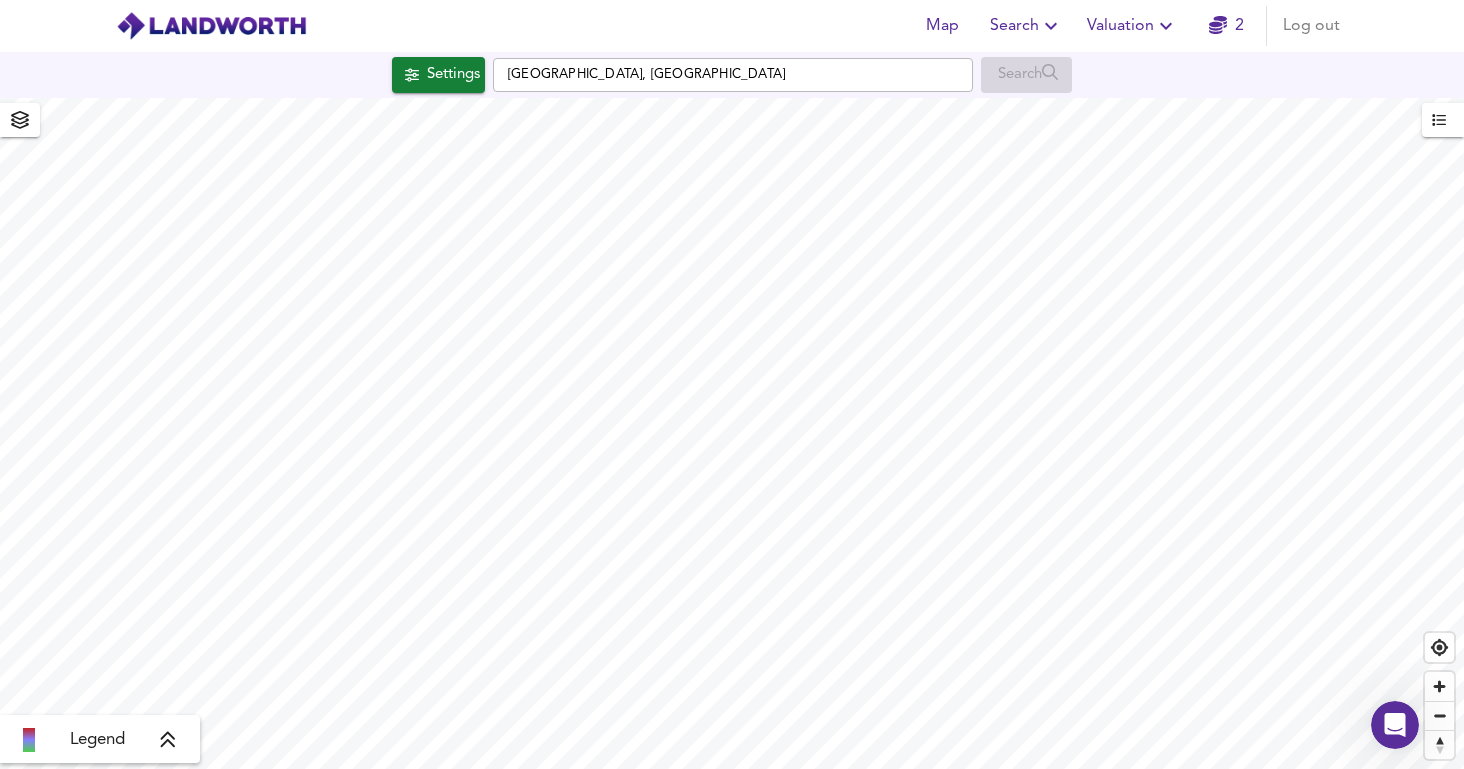 type on "4870" 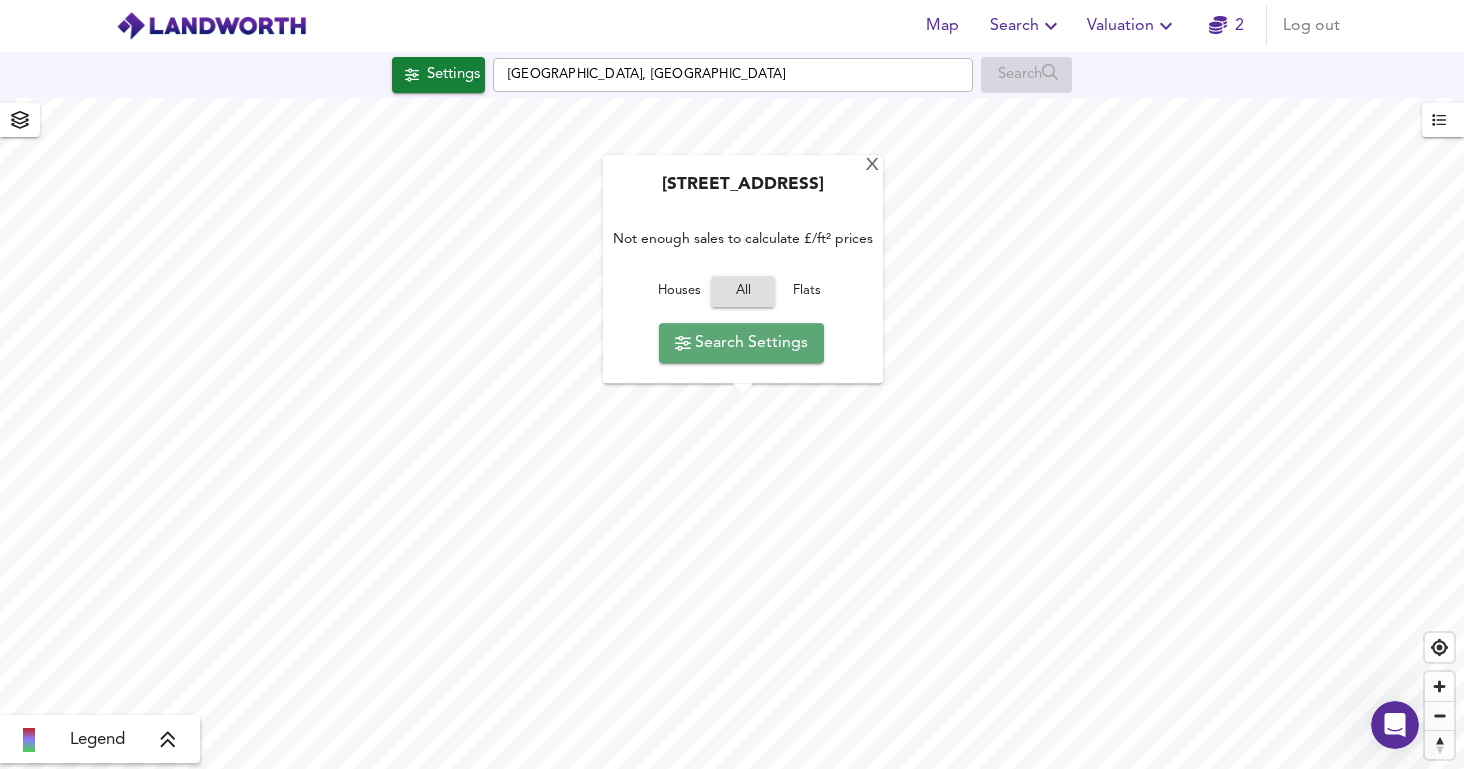 click on "Search Settings" at bounding box center (741, 343) 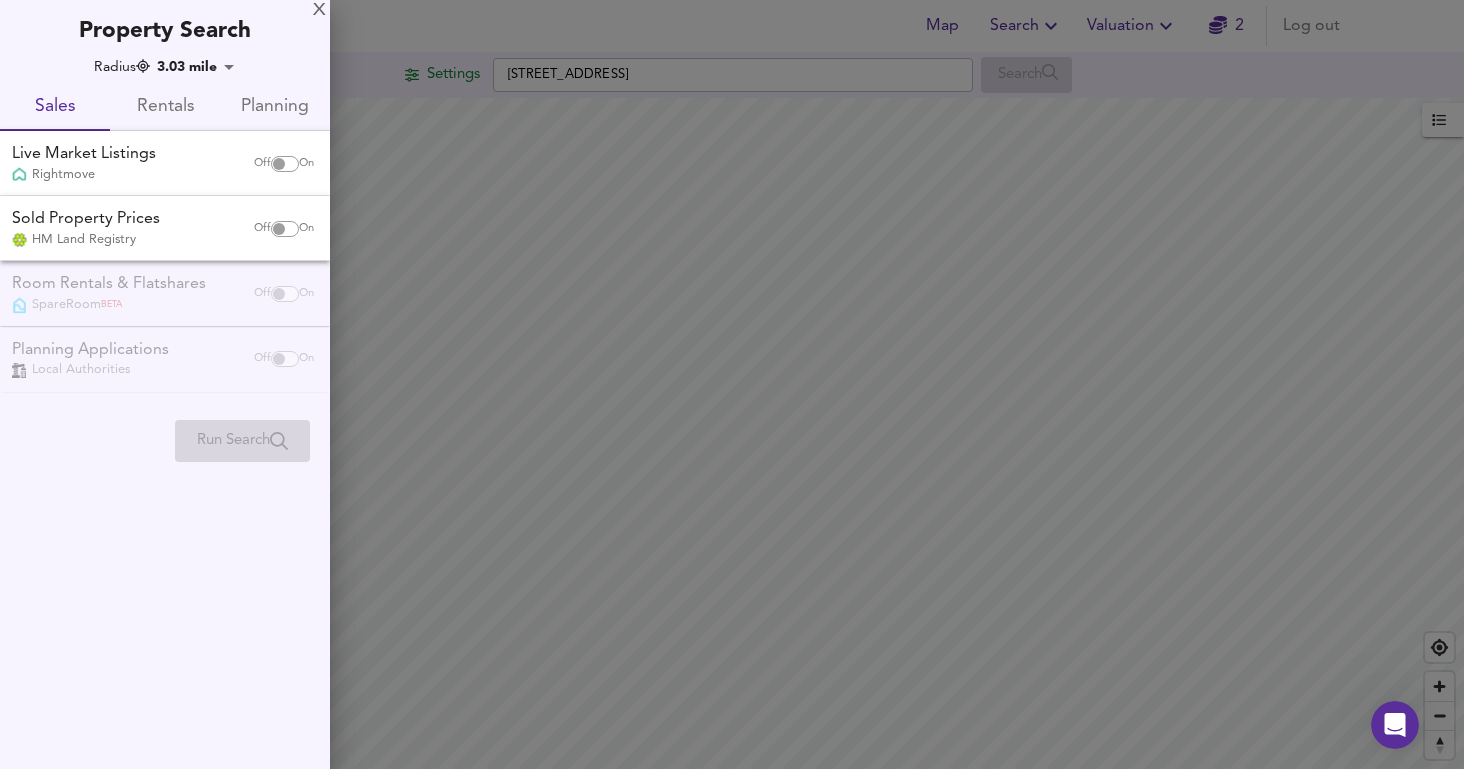 click on "Off   On" at bounding box center (284, 164) 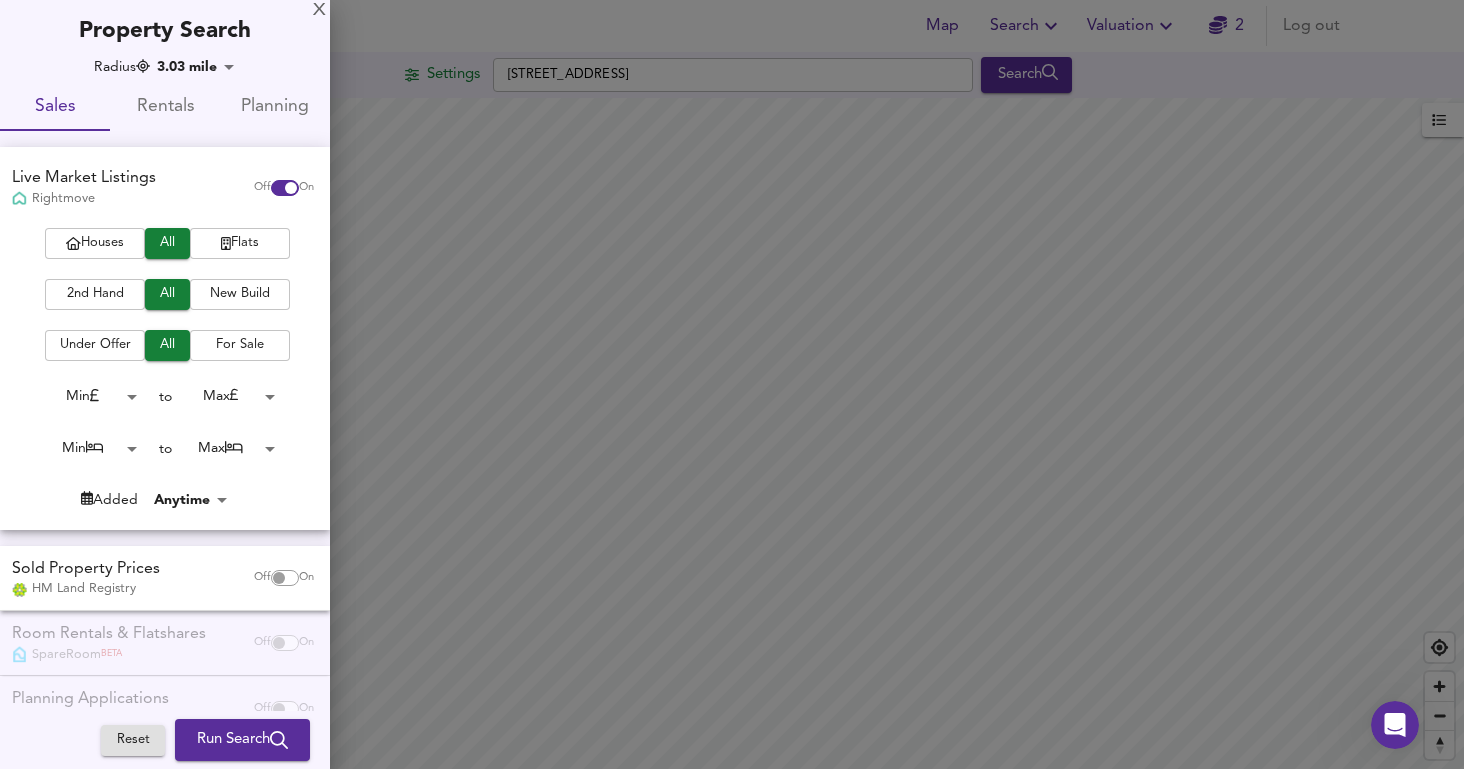 click on "Map Search Valuation    2 Log out        Settings     Felsted Way, B7 4LB        Search              Legend       UK Average Price   for [DATE] £ 338 / ft²      +6.6% Source:   Land Registry Data - [DATE] [GEOGRAPHIC_DATA] & [GEOGRAPHIC_DATA] - Average £/ ft²  History [GEOGRAPHIC_DATA] & [GEOGRAPHIC_DATA] - Total Quarterly Sales History X Map Settings Basemap          Default hybrid Heatmap          Average Price landworth 2D   View Dynamic Heatmap   On Show Postcodes Show Boroughs 2D 3D Find Me X Property Search Radius   3.03 mile 4870 Sales Rentals Planning    Live Market Listings   Rightmove Off   On    Houses All   Flats 2nd Hand All New Build Under Offer All For Sale Min   0 to Max   200000000   Min   0 to Max   50   Added Anytime -1    Sold Property Prices   HM Land Registry Off   On     Room Rentals & Flatshares   SpareRoom   BETA Off   On     Planning Applications Local Authorities Off   On  Reset Run Search" at bounding box center [732, 384] 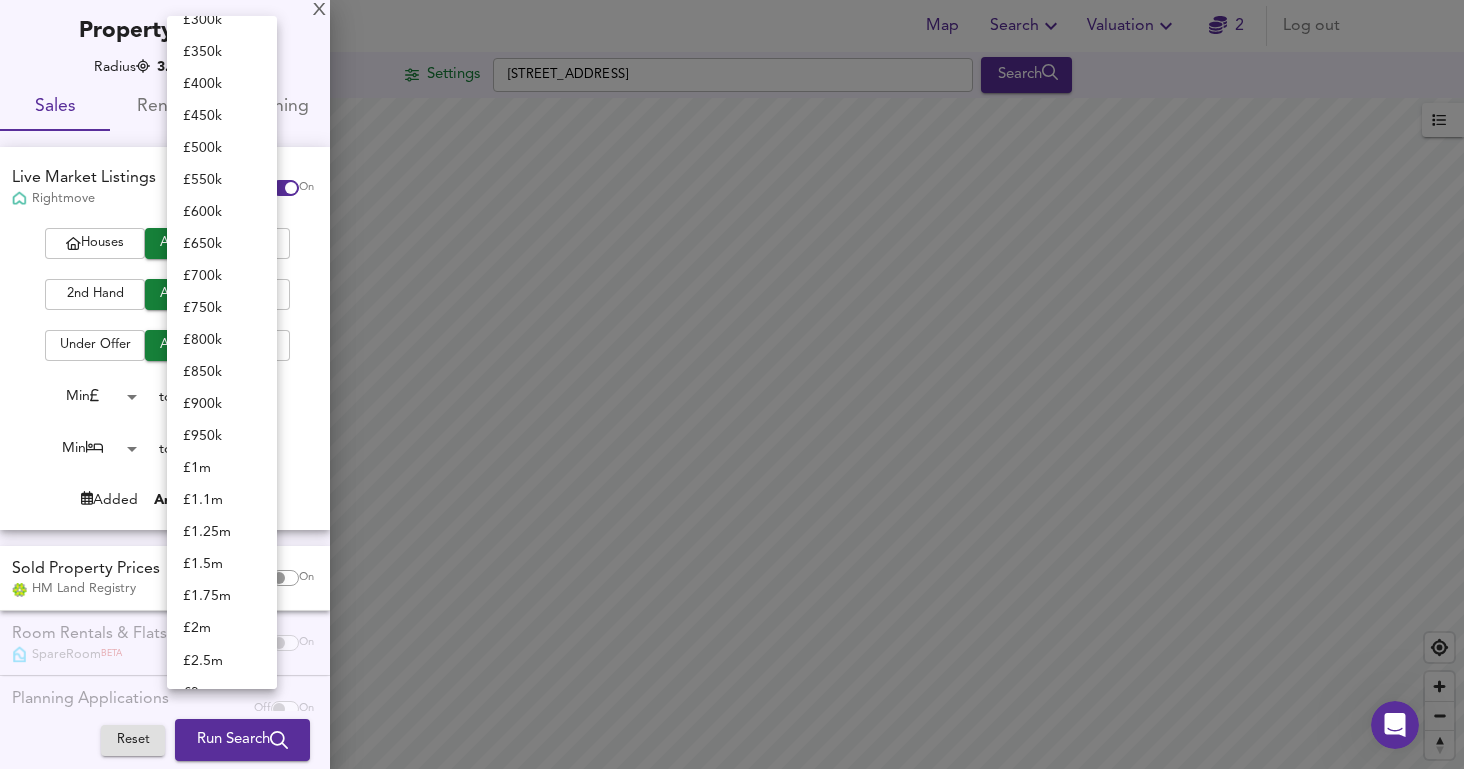 scroll, scrollTop: 0, scrollLeft: 0, axis: both 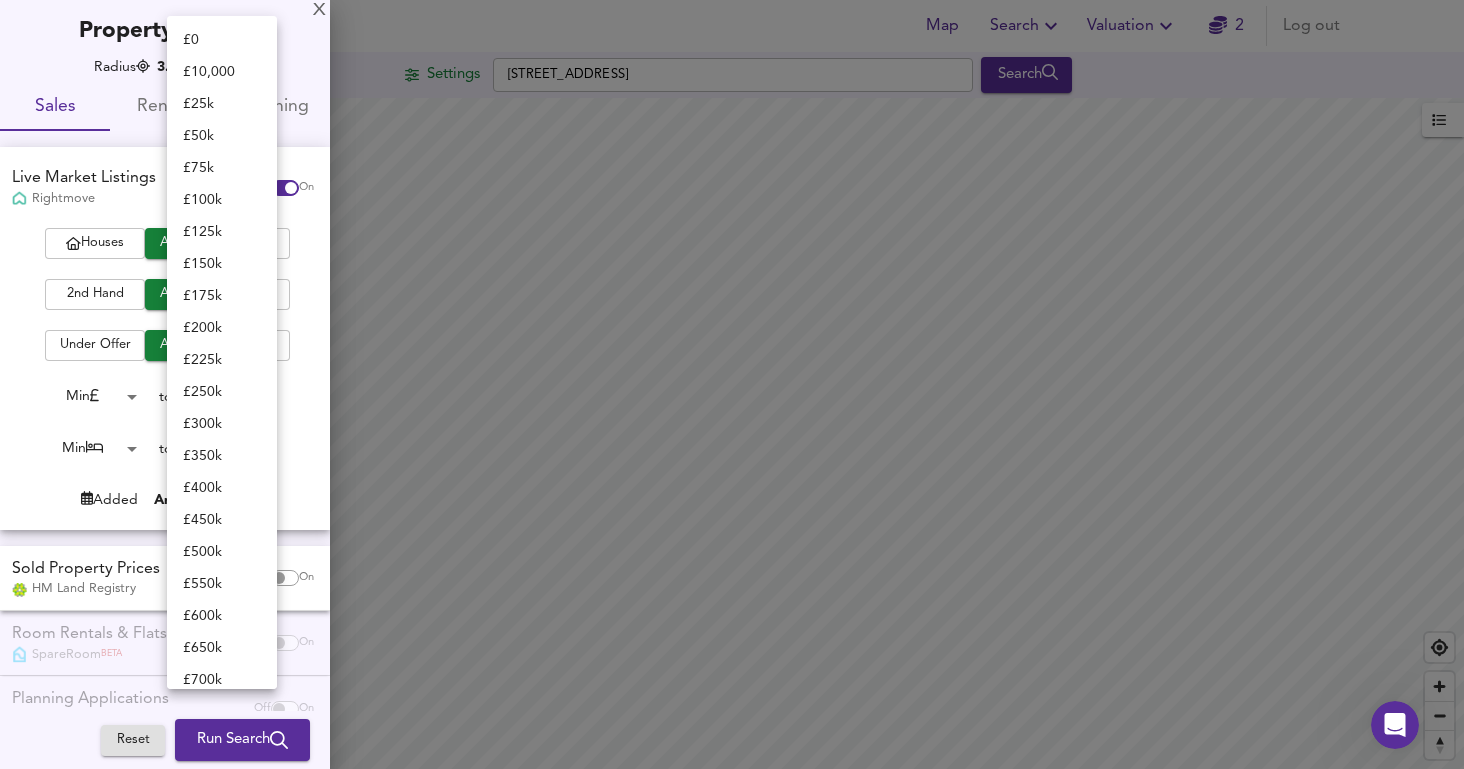 click on "£ 150k" at bounding box center (222, 264) 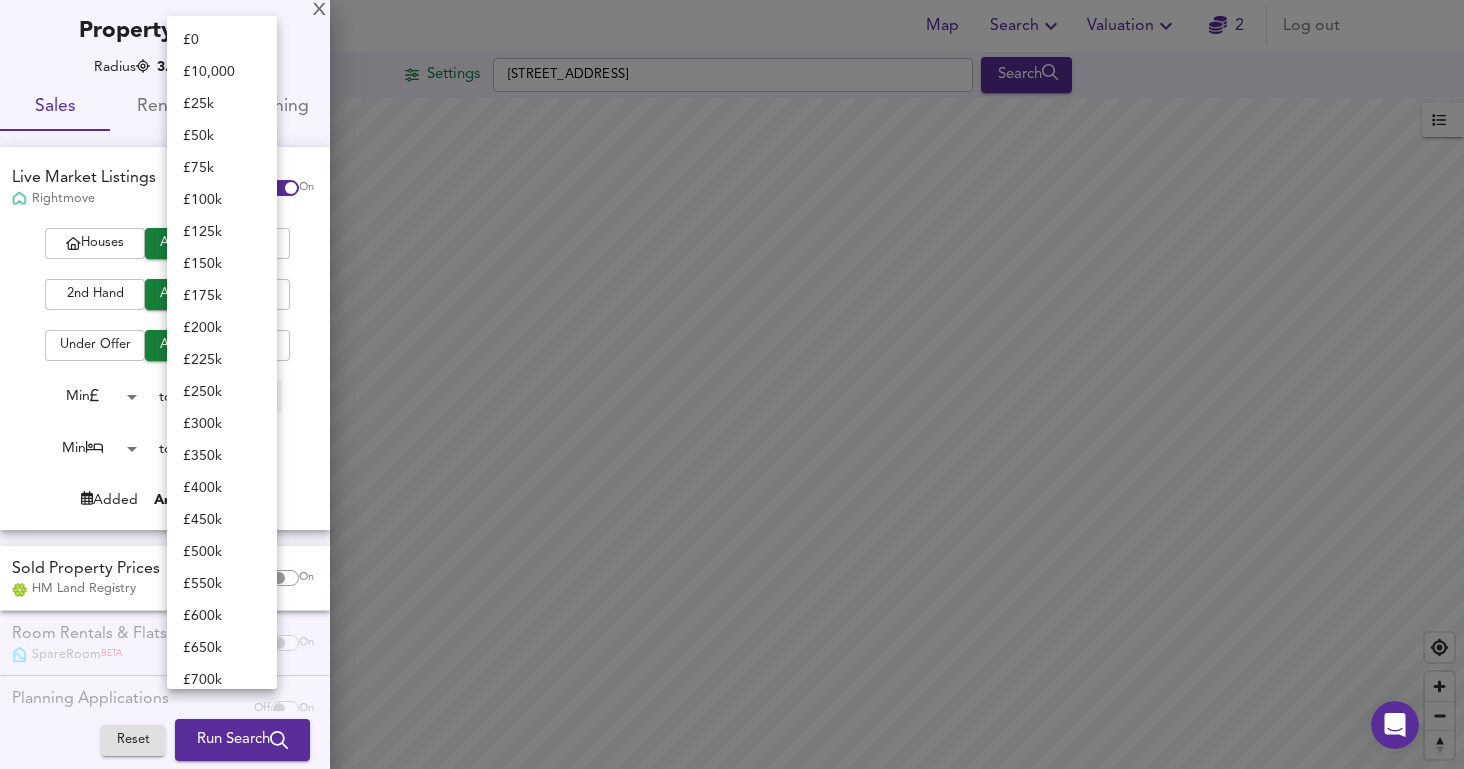 type on "150000" 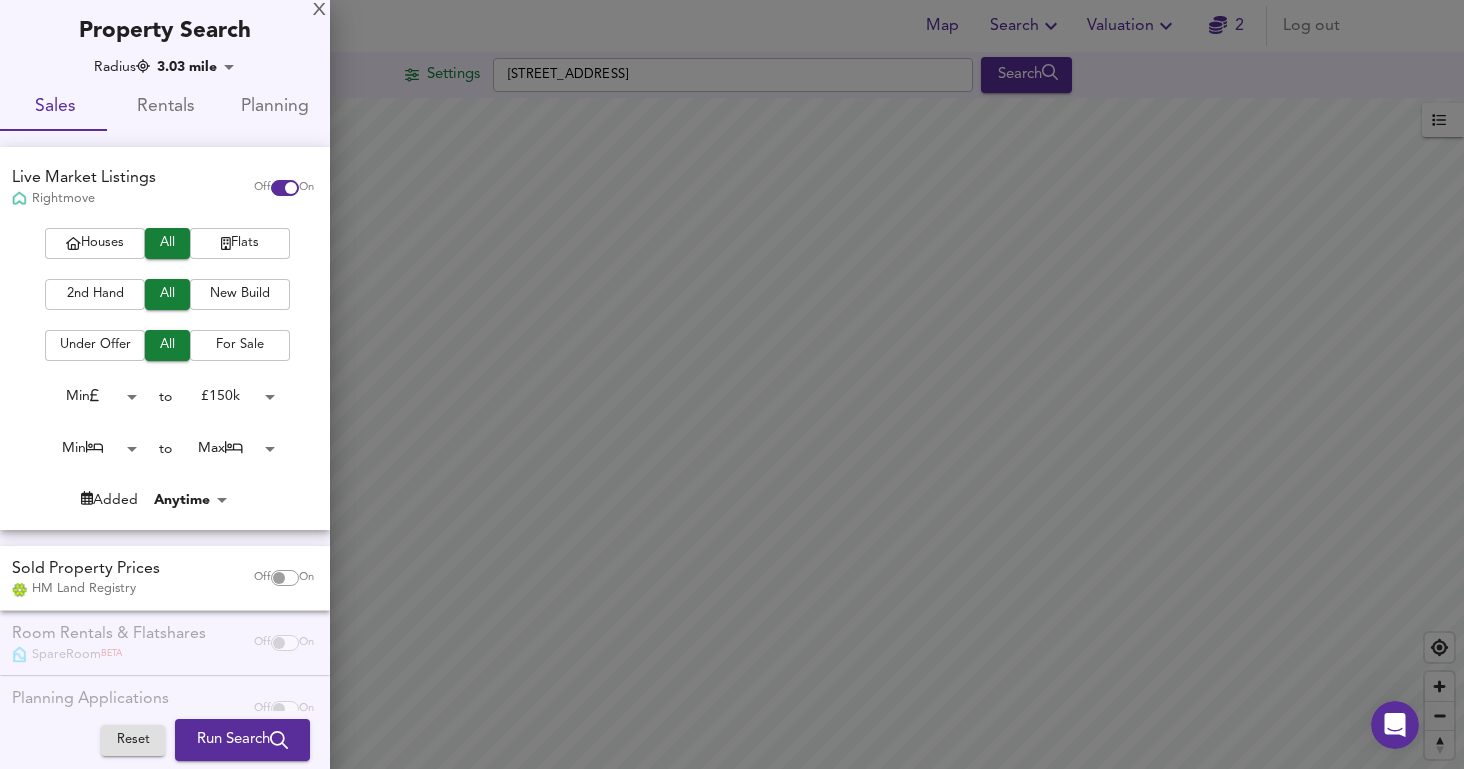 click on "2nd Hand" at bounding box center (95, 294) 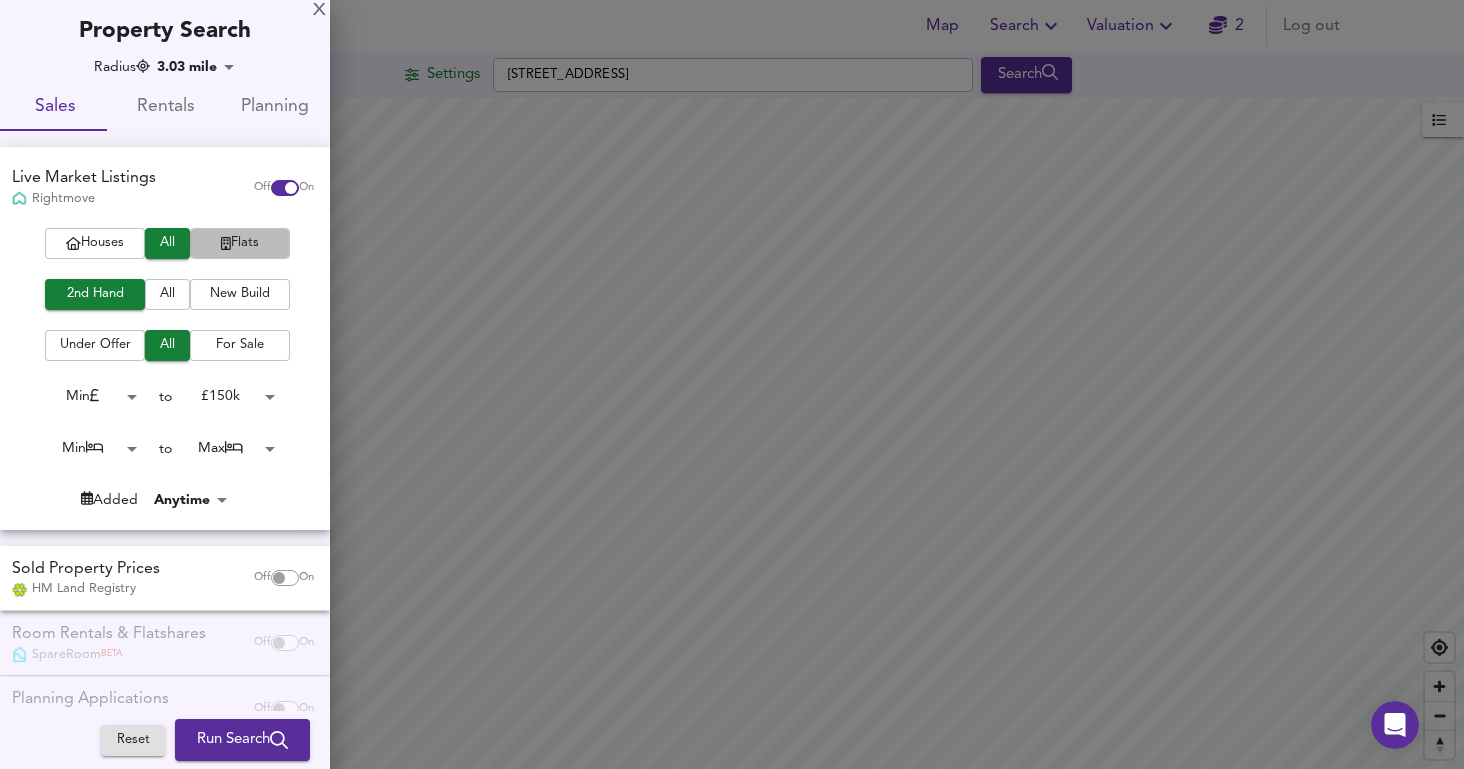 click on "Flats" at bounding box center [240, 243] 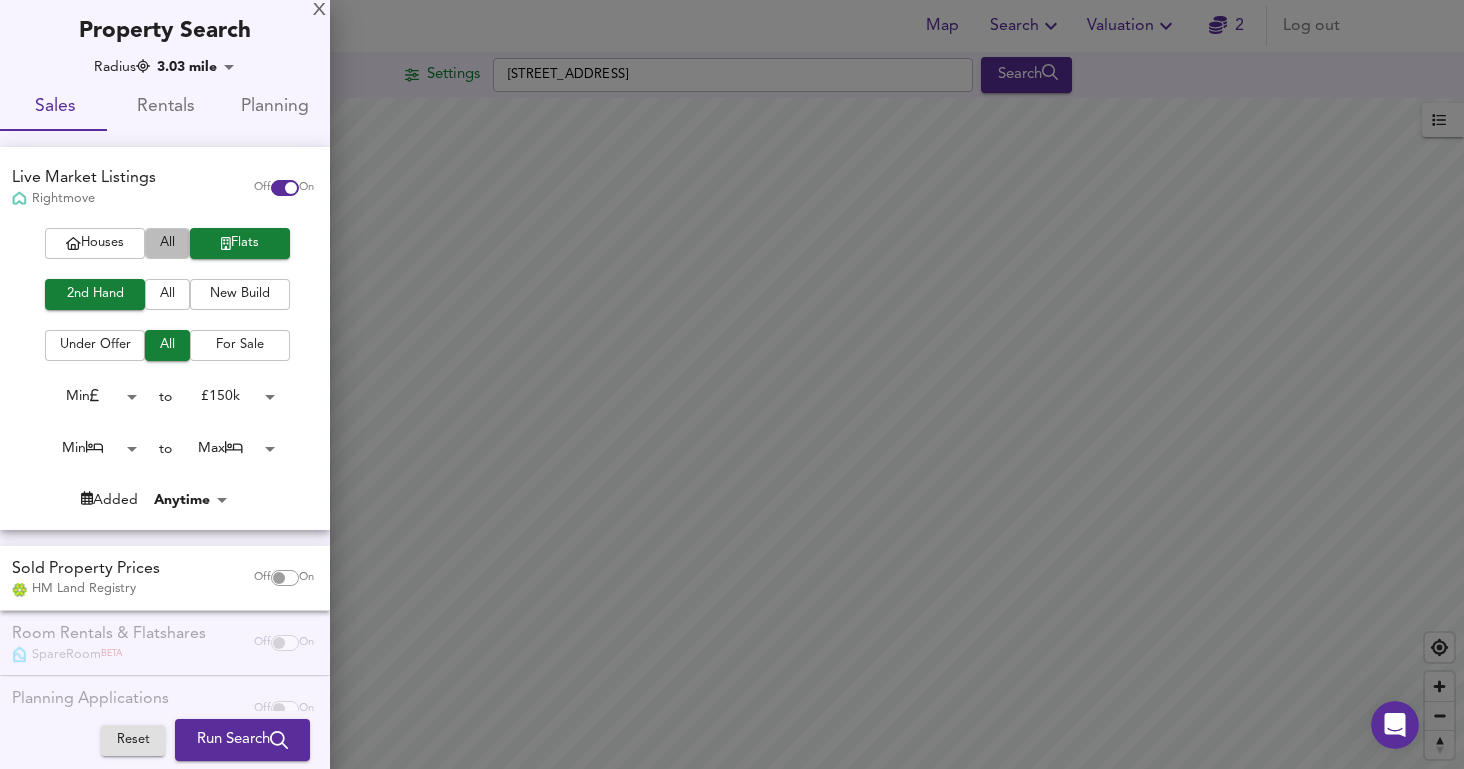 click on "All" at bounding box center (167, 243) 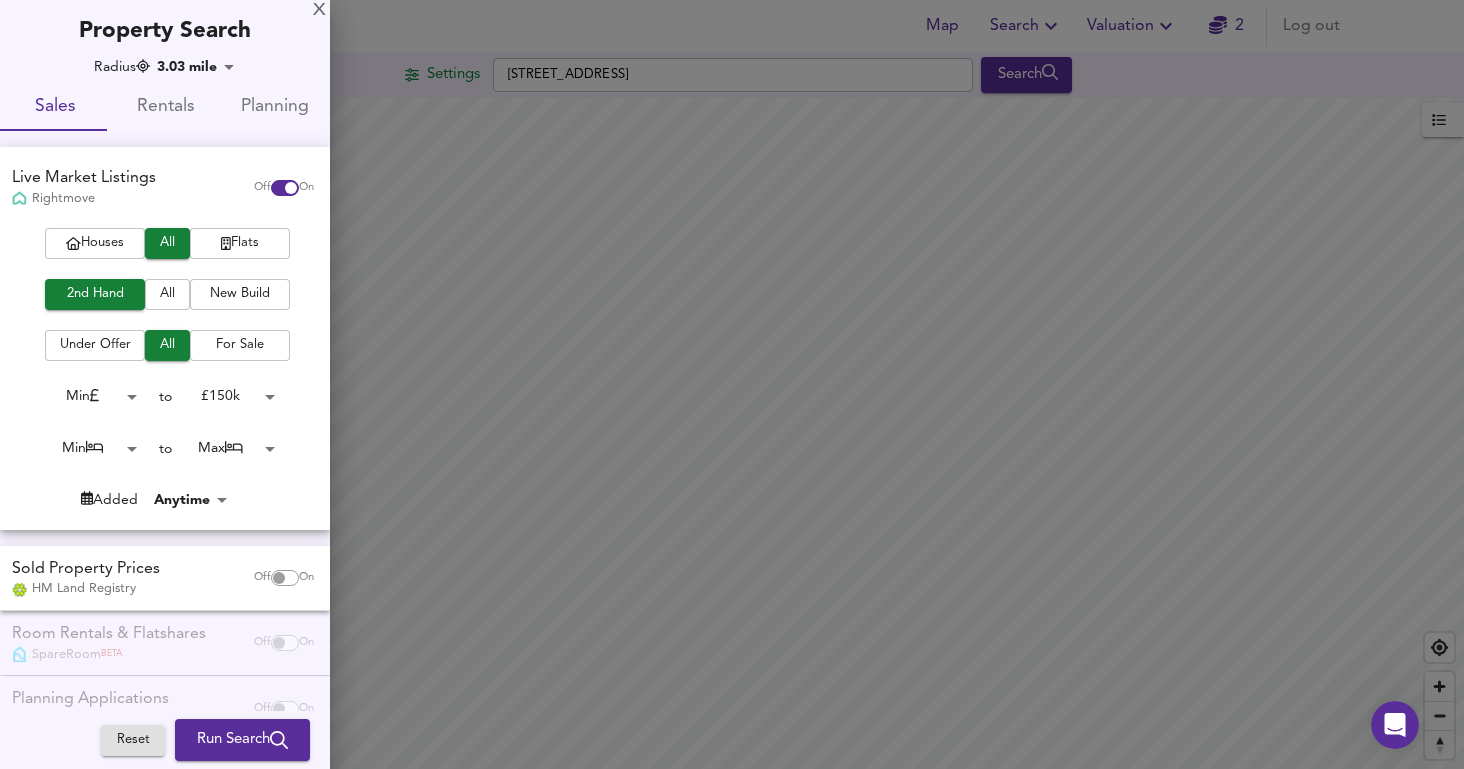 click on "Map Search Valuation    2 Log out        Settings     Felsted Way, B7 4LB        Search              Legend       UK Average Price   for [DATE] £ 338 / ft²      +6.6% Source:   Land Registry Data - [DATE] [GEOGRAPHIC_DATA] & [GEOGRAPHIC_DATA] - Average £/ ft²  History [GEOGRAPHIC_DATA] & [GEOGRAPHIC_DATA] - Total Quarterly Sales History X Map Settings Basemap          Default hybrid Heatmap          Average Price landworth 2D   View Dynamic Heatmap   On Show Postcodes Show Boroughs 2D 3D Find Me X Property Search Radius   3.03 mile 4870 Sales Rentals Planning    Live Market Listings   Rightmove Off   On    Houses All   Flats 2nd Hand All New Build Under Offer All For Sale Min   0 to £ 150k 150000   Min   0 to Max   50   Added Anytime -1    Sold Property Prices   HM Land Registry Off   On     Room Rentals & Flatshares   SpareRoom   BETA Off   On     Planning Applications Local Authorities Off   On  Reset Run Search" at bounding box center (732, 384) 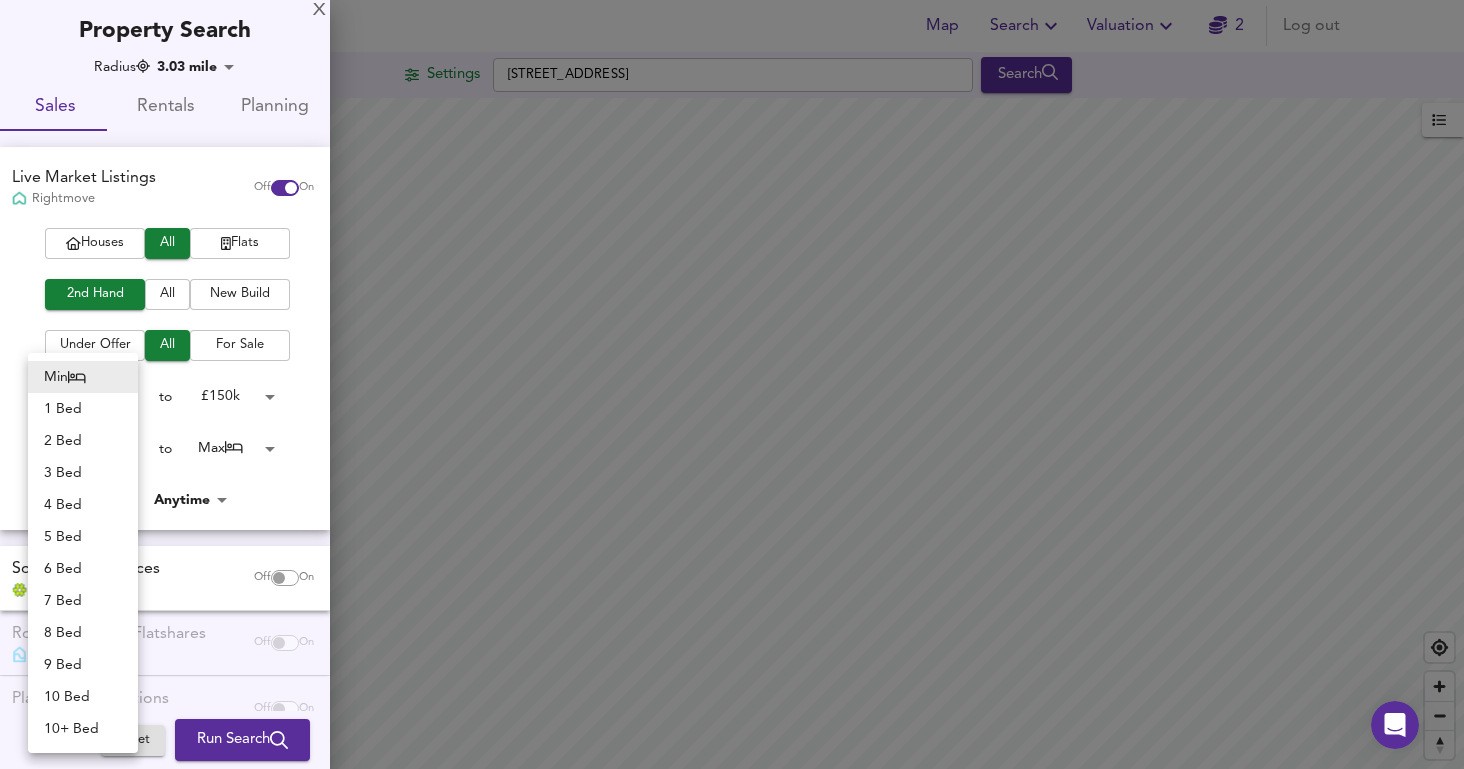 click on "1 Bed" at bounding box center [83, 409] 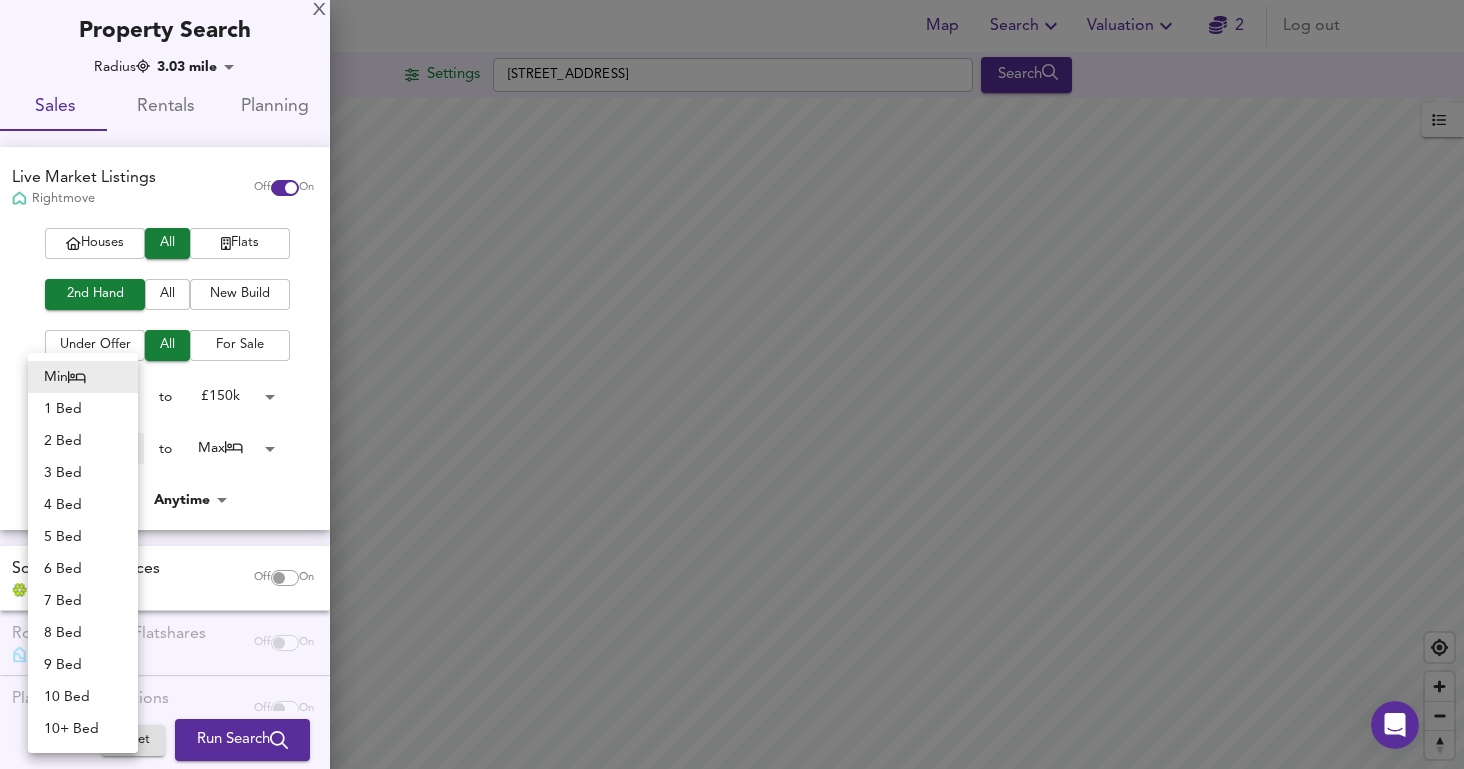 type on "1" 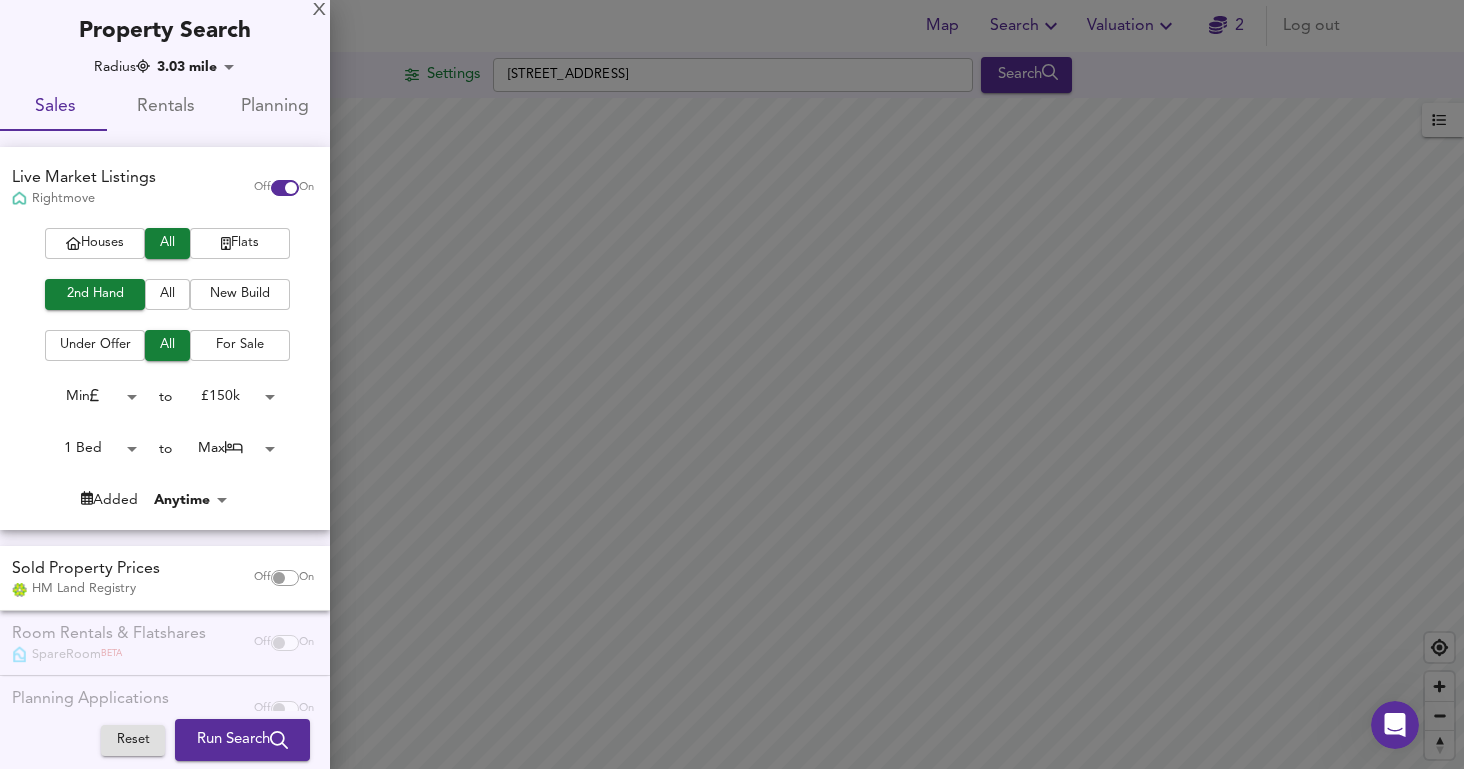 click on "Run Search" at bounding box center [242, 740] 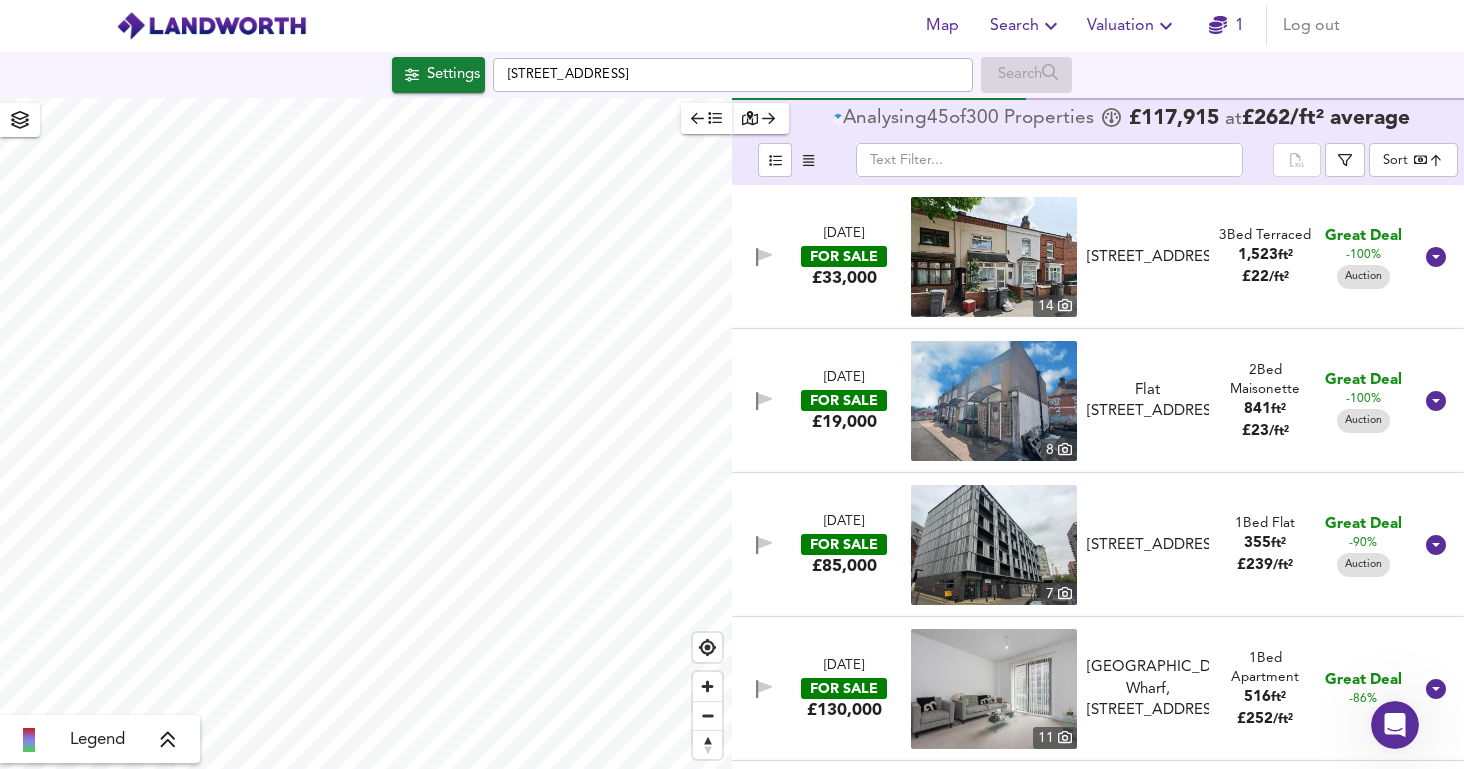 click on "Map Search Valuation    1 Log out        Settings     [GEOGRAPHIC_DATA] 4LB        Search            Legend         Analysing  45  of  300   Propert ies     £ 117,915   at  £ 262 / ft²   average              ​         Sort   bestdeal ​ [DATE] FOR SALE £33,000     [STREET_ADDRESS][GEOGRAPHIC_DATA][STREET_ADDRESS] 3  Bed   Terraced 1,523 ft² £ 22 / ft²   Great Deal -100% Auction [DATE] FOR SALE £19,000     8     Flat [STREET_ADDRESS] Flat [STREET_ADDRESS] 2  Bed   Maisonette 841 ft² £ 23 / ft²   Great Deal -100% Auction [DATE] FOR SALE £85,000     [STREET_ADDRESS] Clive Passage, [GEOGRAPHIC_DATA], [GEOGRAPHIC_DATA], B4 6HU 1  Bed   Flat 355 ft² £ 239 / ft²   Great Deal -90% Auction [DATE] FOR SALE £130,000     11" at bounding box center [732, 384] 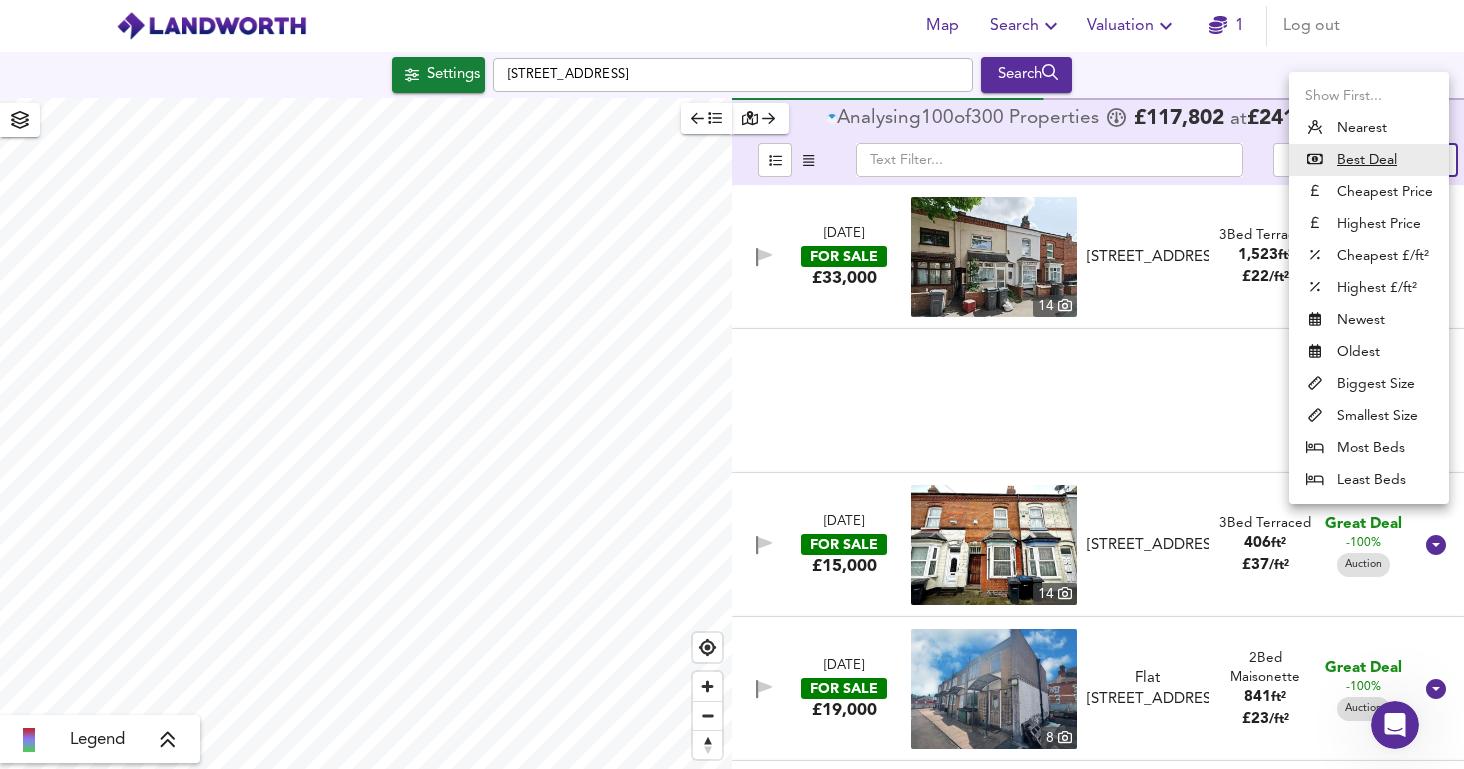 click on "Biggest Size" at bounding box center [1369, 384] 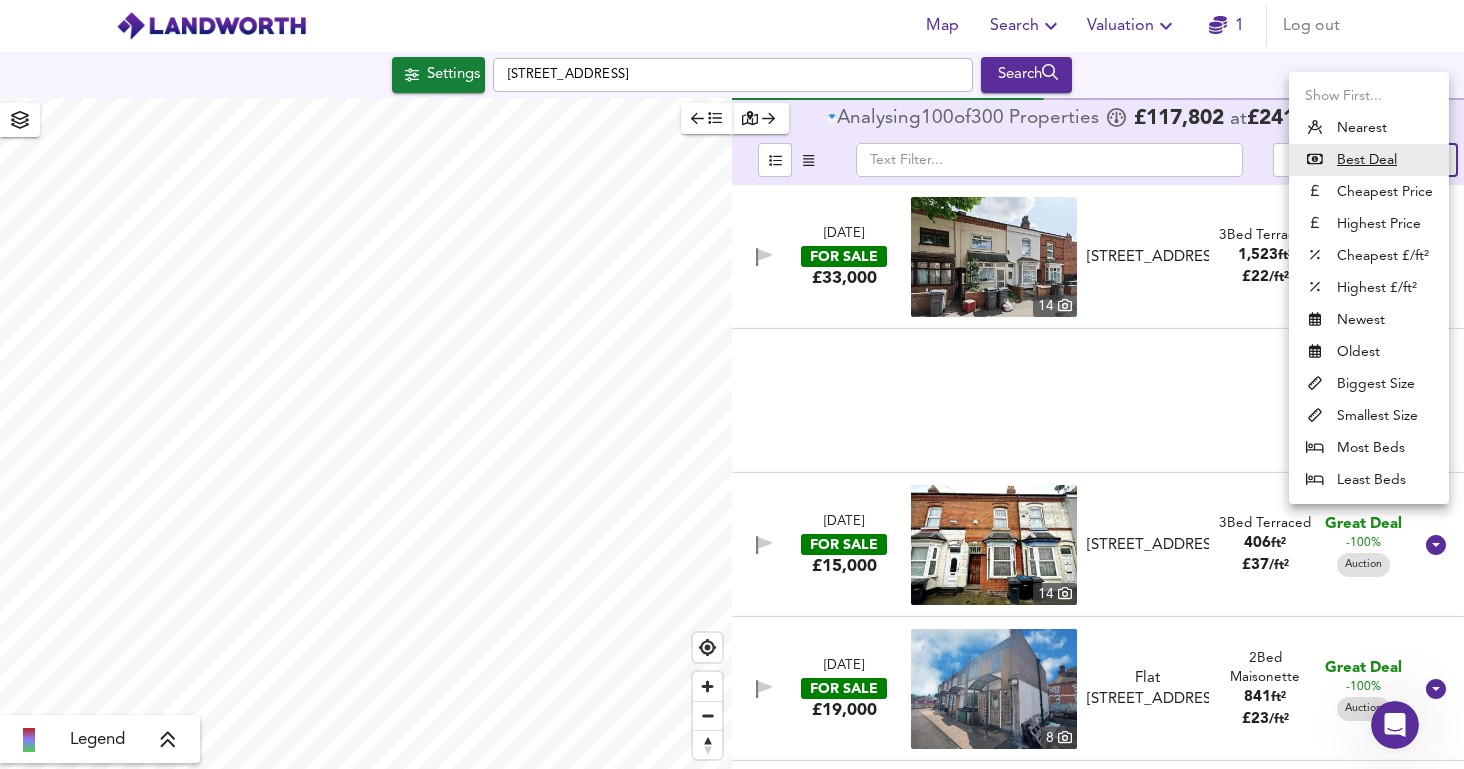 type on "biggest" 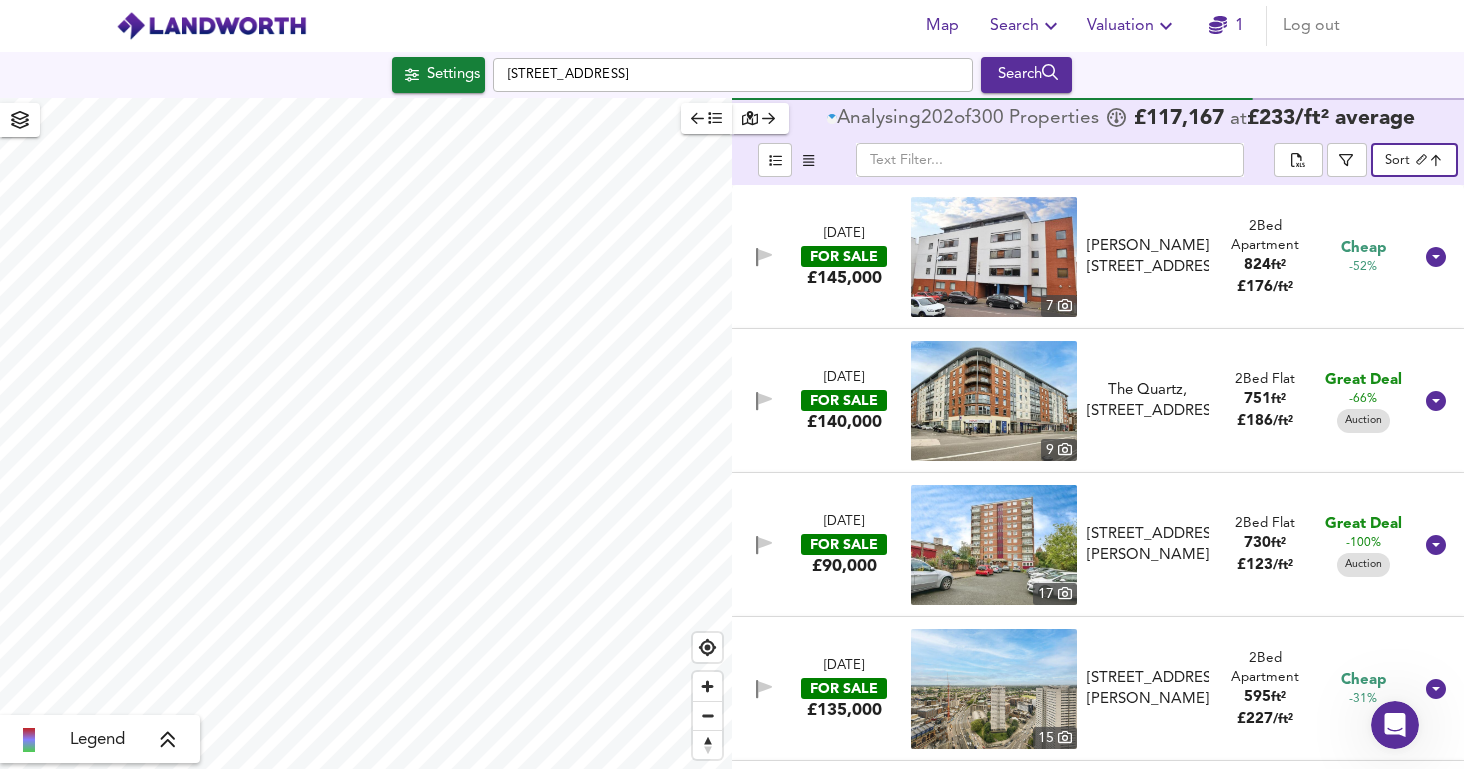 click on "[PERSON_NAME][STREET_ADDRESS]" at bounding box center [1147, 257] 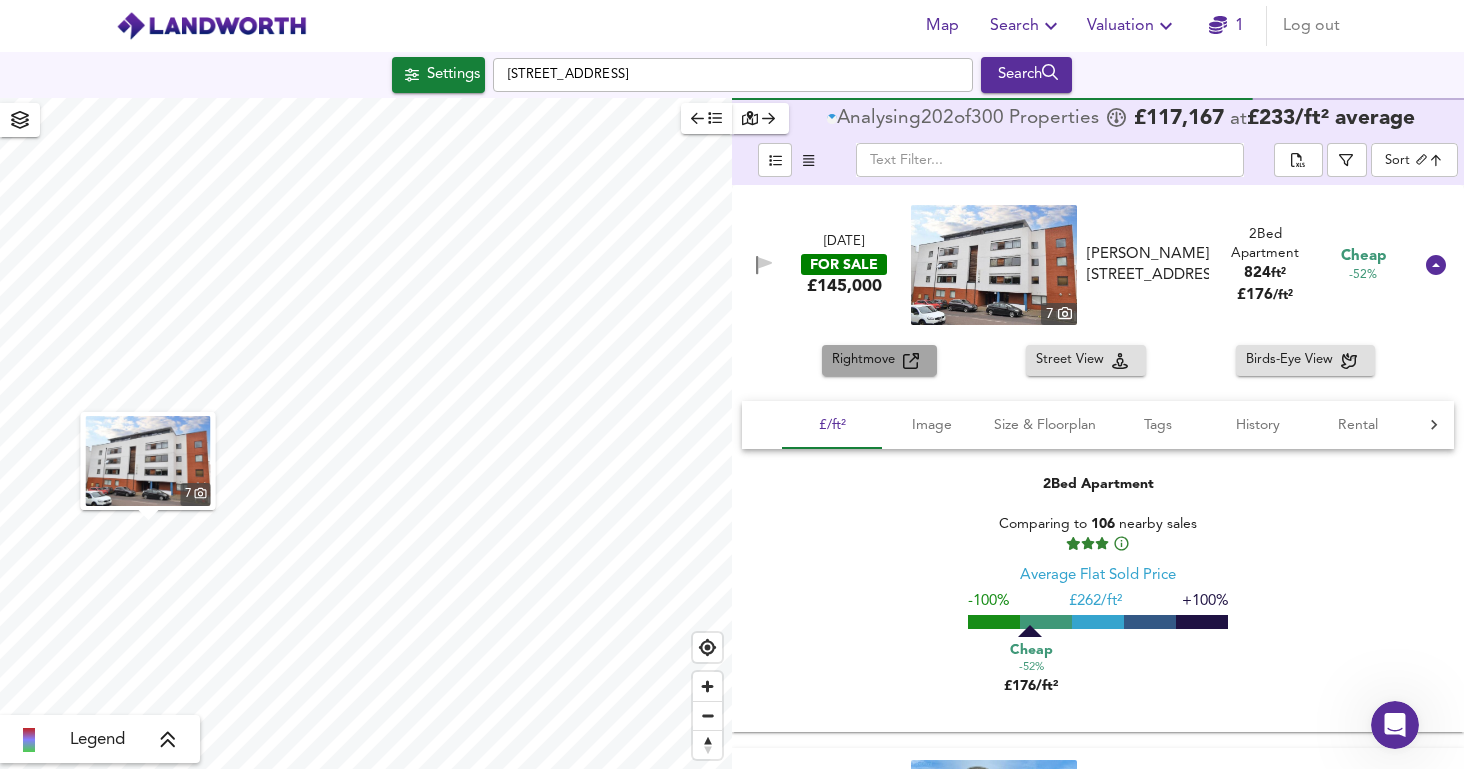 click on "Rightmove" at bounding box center (867, 360) 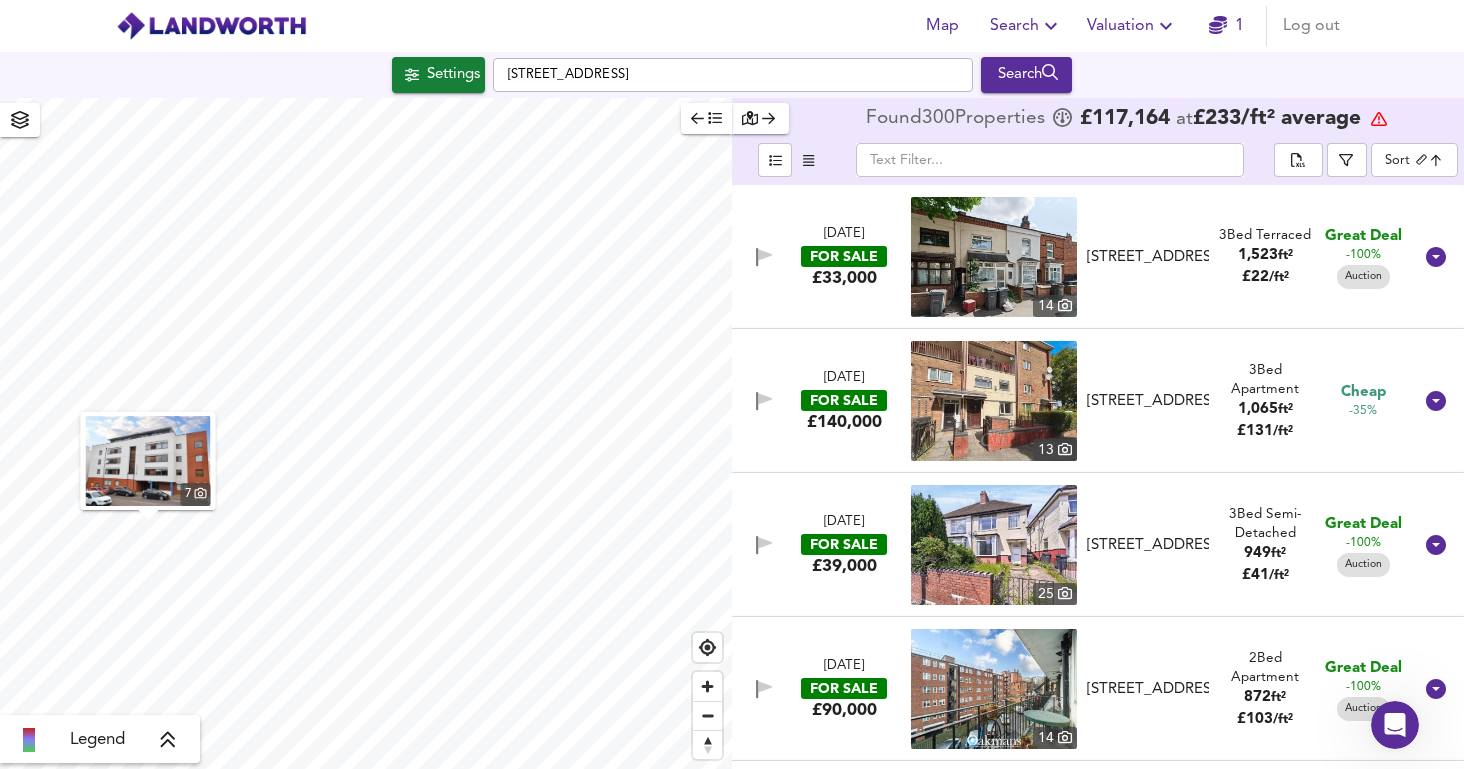 click on "Map Search Valuation    1 Log out        Settings     Felsted Way, B7 4LB        Search        7           Legend       Found  300  Propert ies     £ 117,164   at  £ 233 / ft²   average              ​         Sort   biggest ​ [DATE] FOR SALE £33,000     [STREET_ADDRESS][GEOGRAPHIC_DATA][STREET_ADDRESS] 3  Bed   Terraced 1,523 ft² £ 22 / ft²   Great Deal -100% Auction [DATE] FOR SALE £140,000     [STREET_ADDRESS] 3  Bed   Apartment 1,065 ft² £ 131 / ft²   Cheap -35% [DATE] FOR SALE £39,000     [STREET_ADDRESS] 3  Bed   Semi-Detached 949 ft² £ 41 / ft²   Great Deal -100% Auction [DATE] FOR SALE £90,000     [STREET_ADDRESS][GEOGRAPHIC_DATA]" at bounding box center [732, 384] 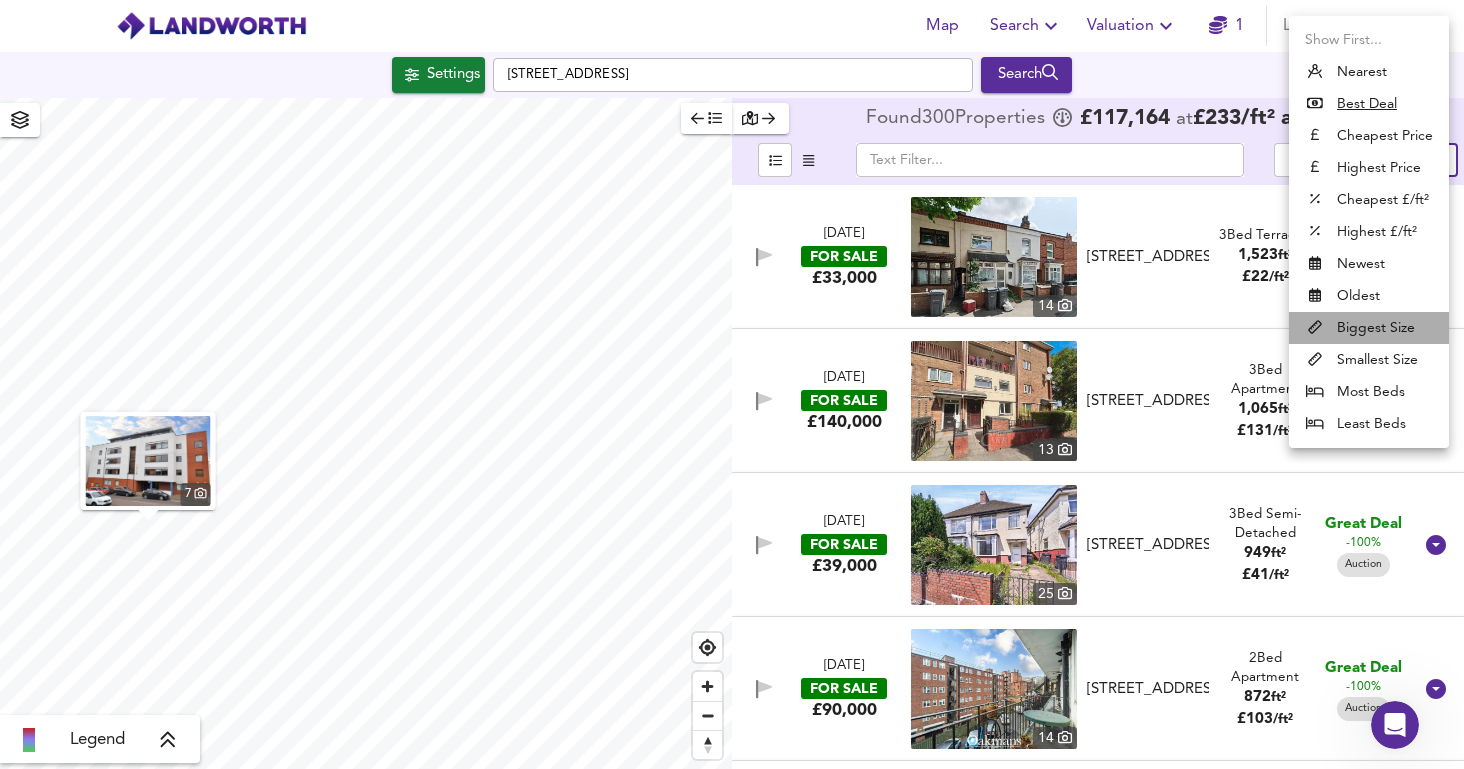 click on "Biggest Size" at bounding box center [1369, 328] 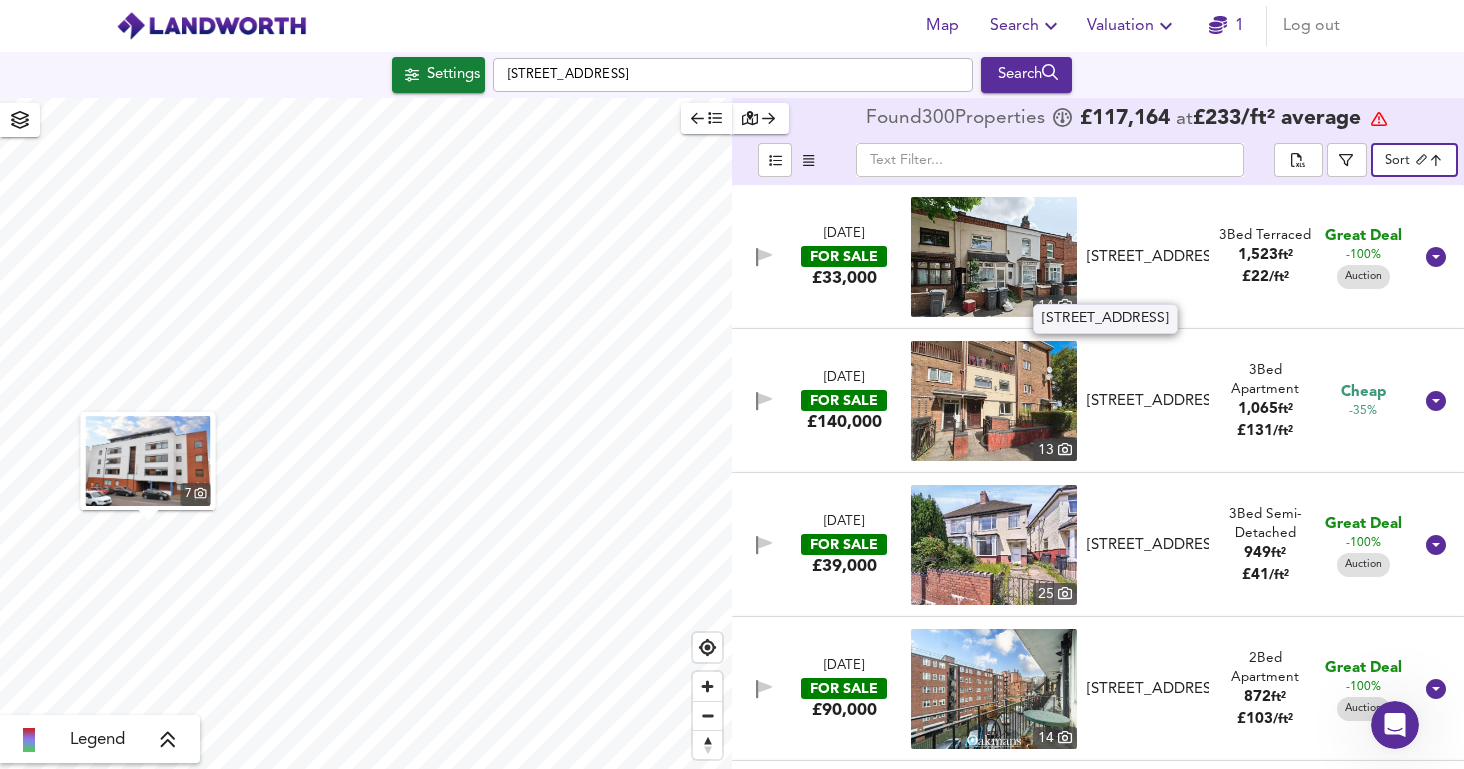 click on "[STREET_ADDRESS]" at bounding box center (1147, 257) 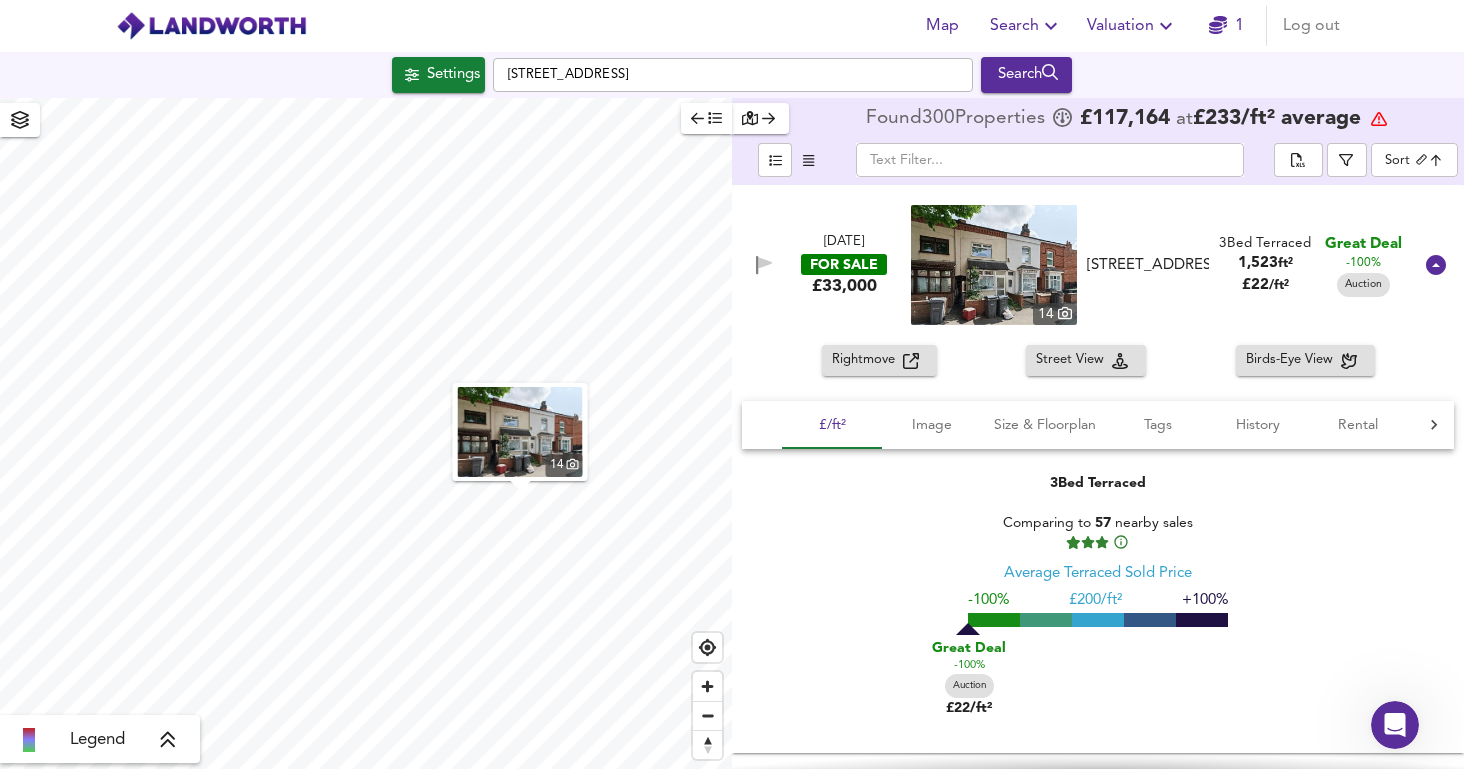 click on "Rightmove" at bounding box center (867, 360) 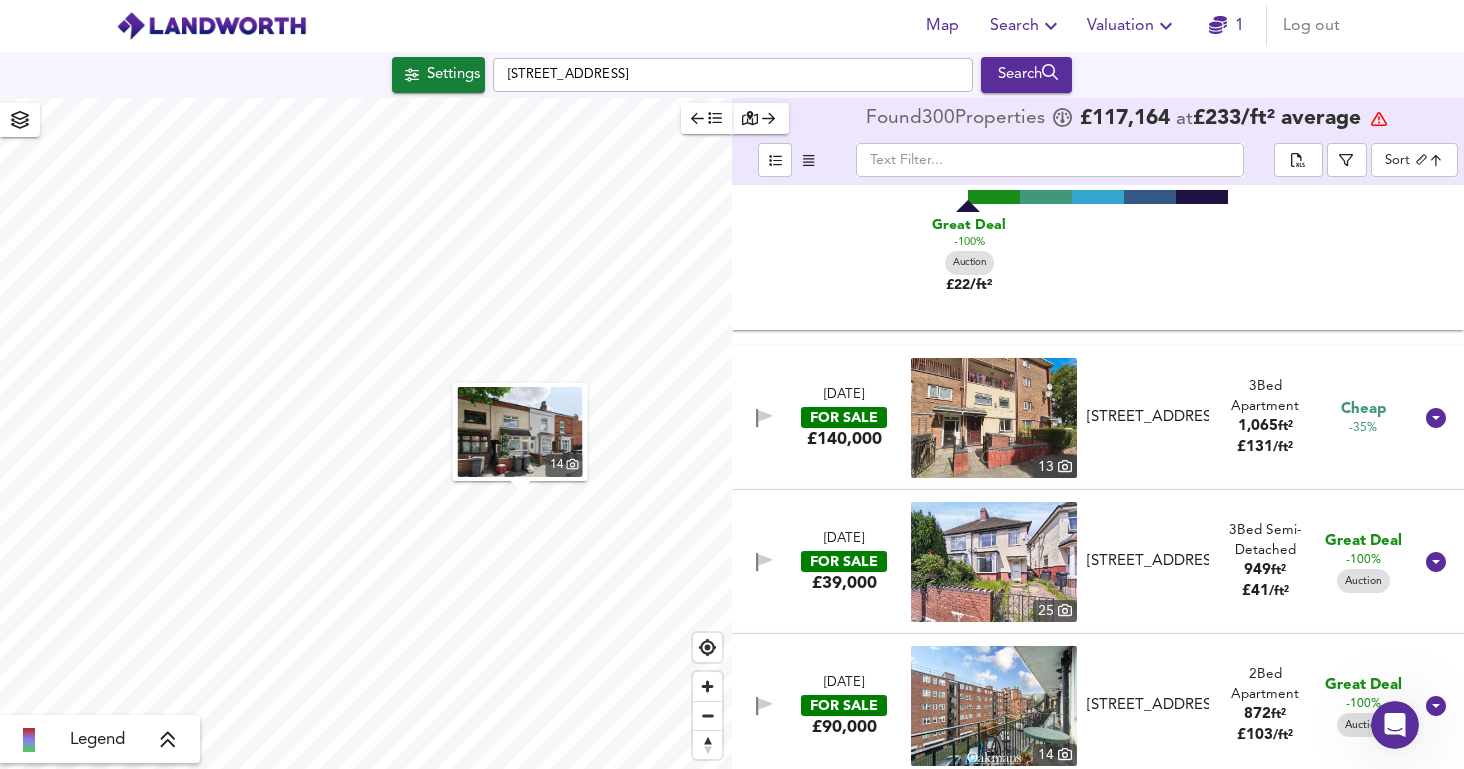 scroll, scrollTop: 449, scrollLeft: 0, axis: vertical 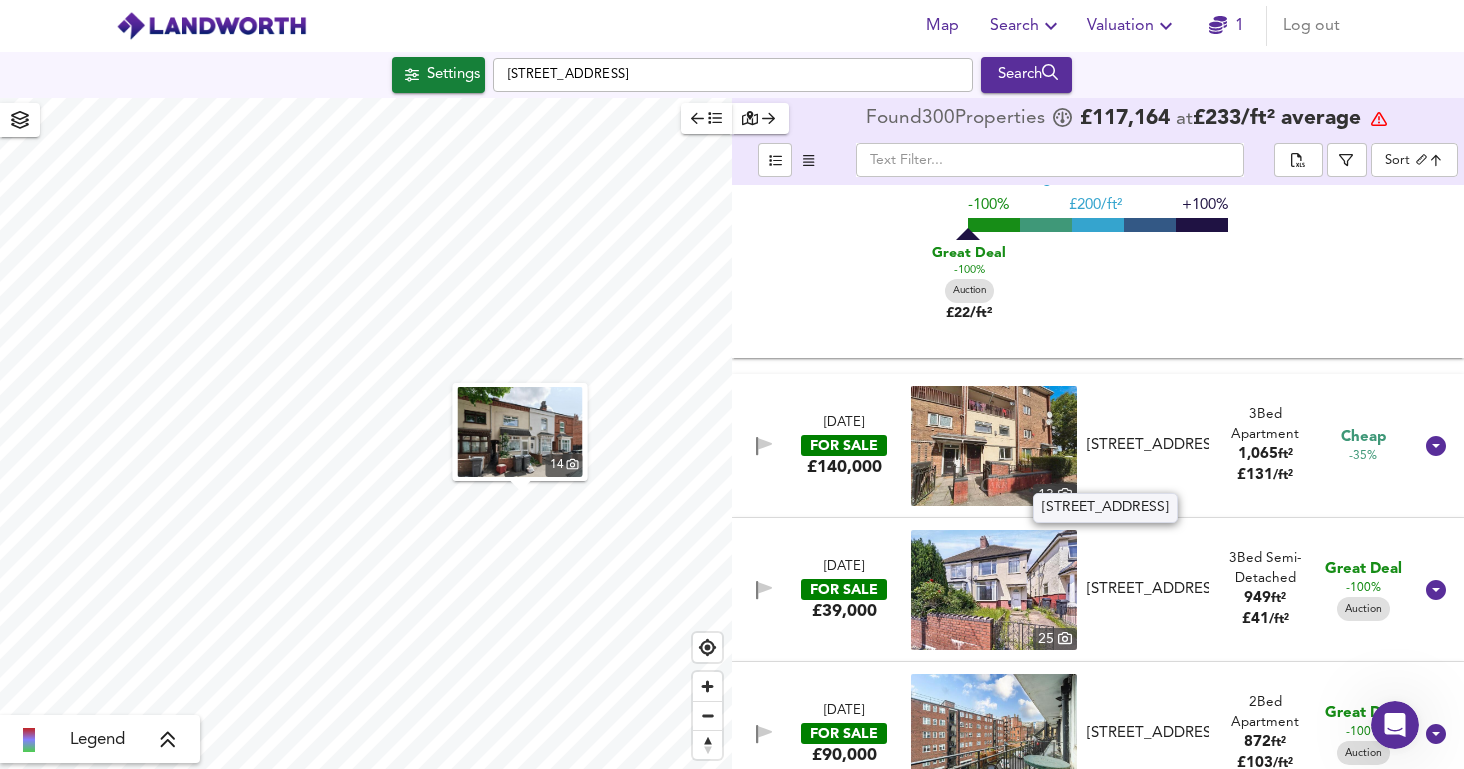 click on "[STREET_ADDRESS]" at bounding box center (1147, 445) 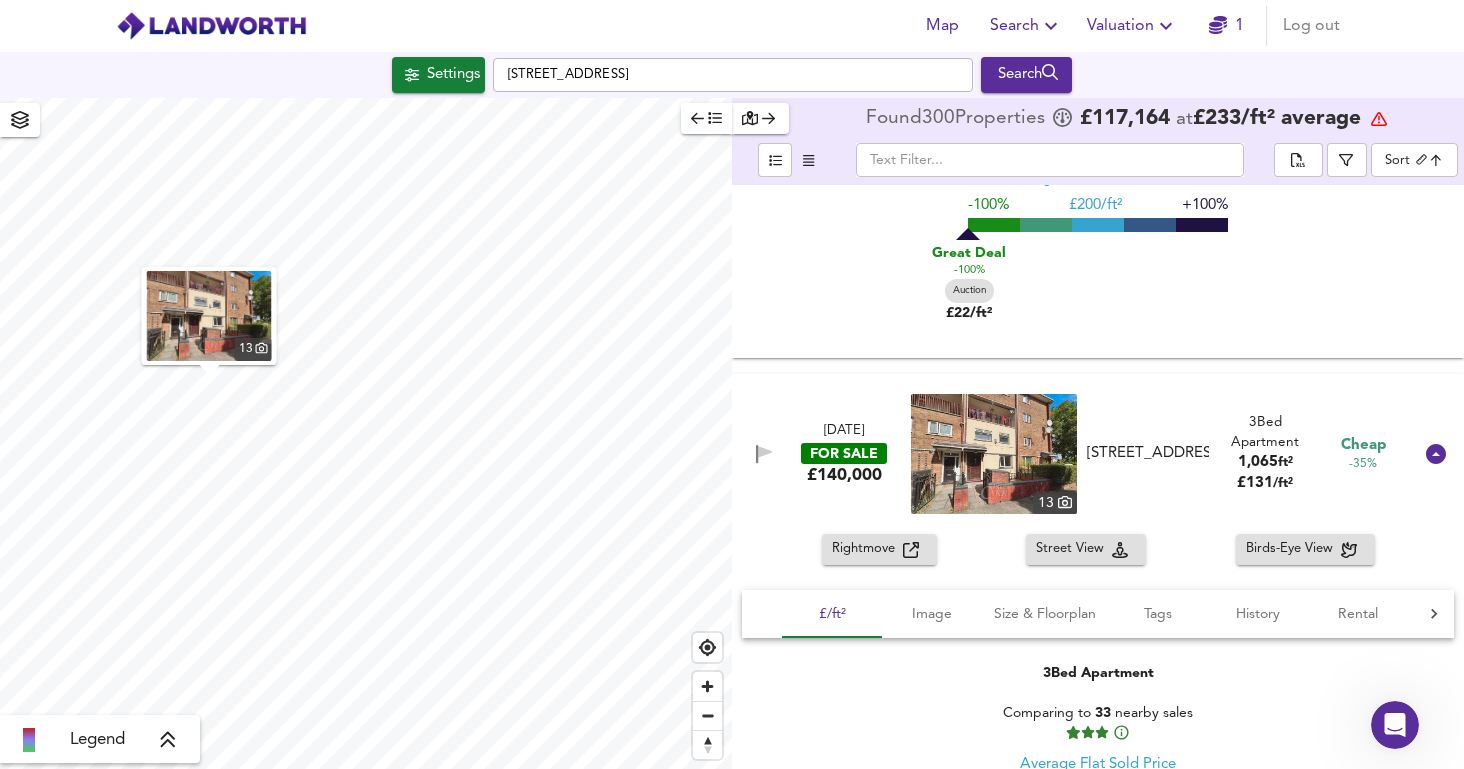 click on "Rightmove" at bounding box center (879, 549) 